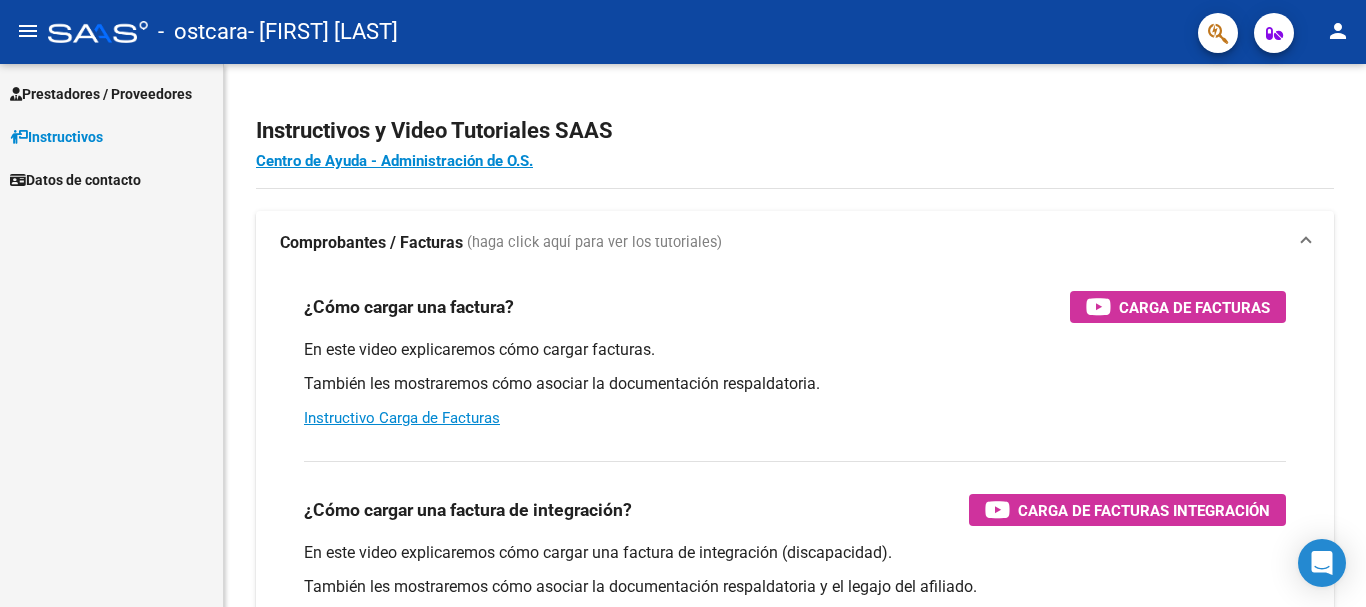 scroll, scrollTop: 0, scrollLeft: 0, axis: both 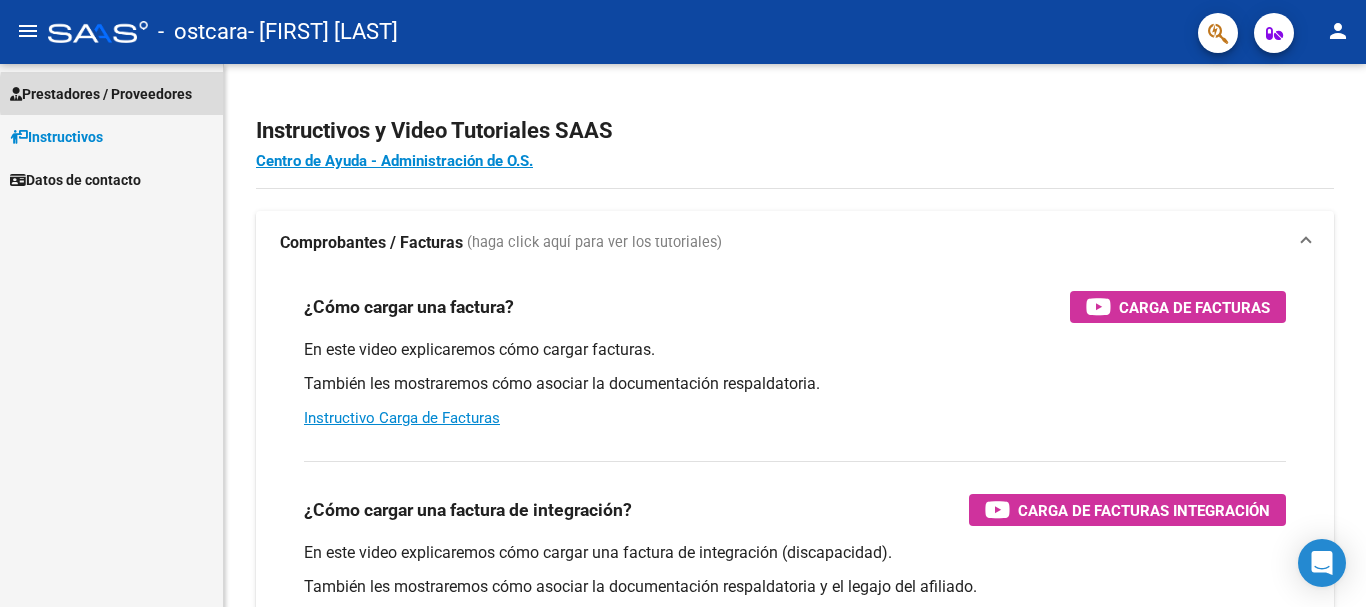 click on "Prestadores / Proveedores" at bounding box center (101, 94) 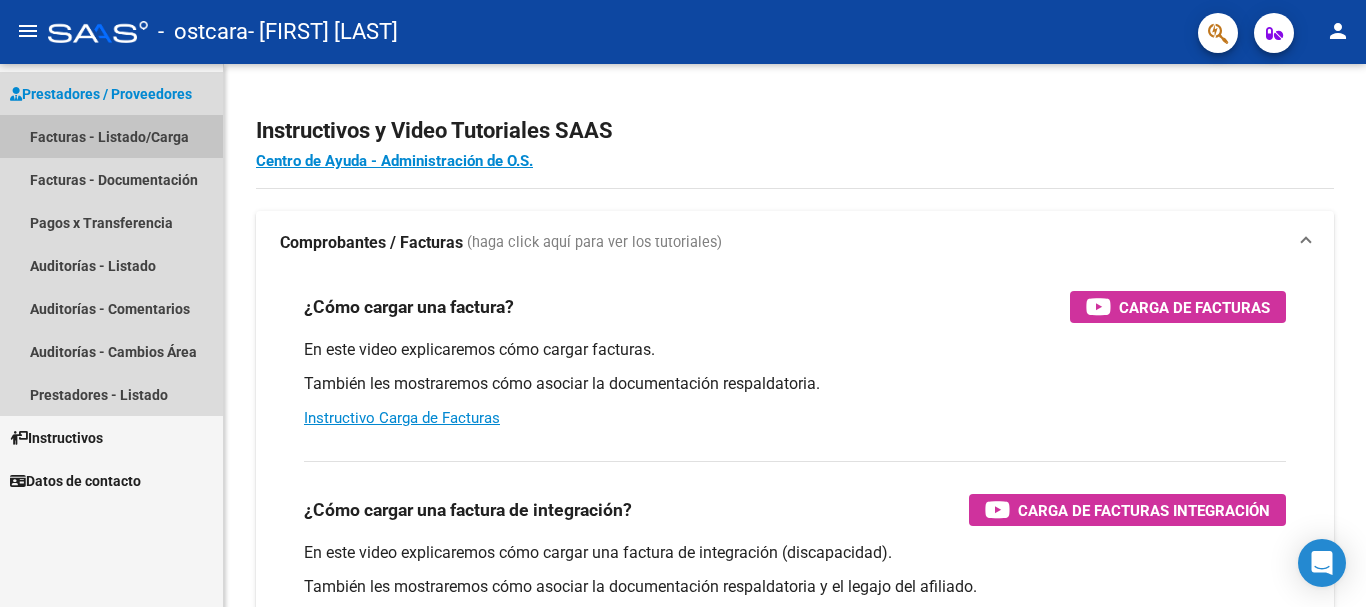 click on "Facturas - Listado/Carga" at bounding box center (111, 136) 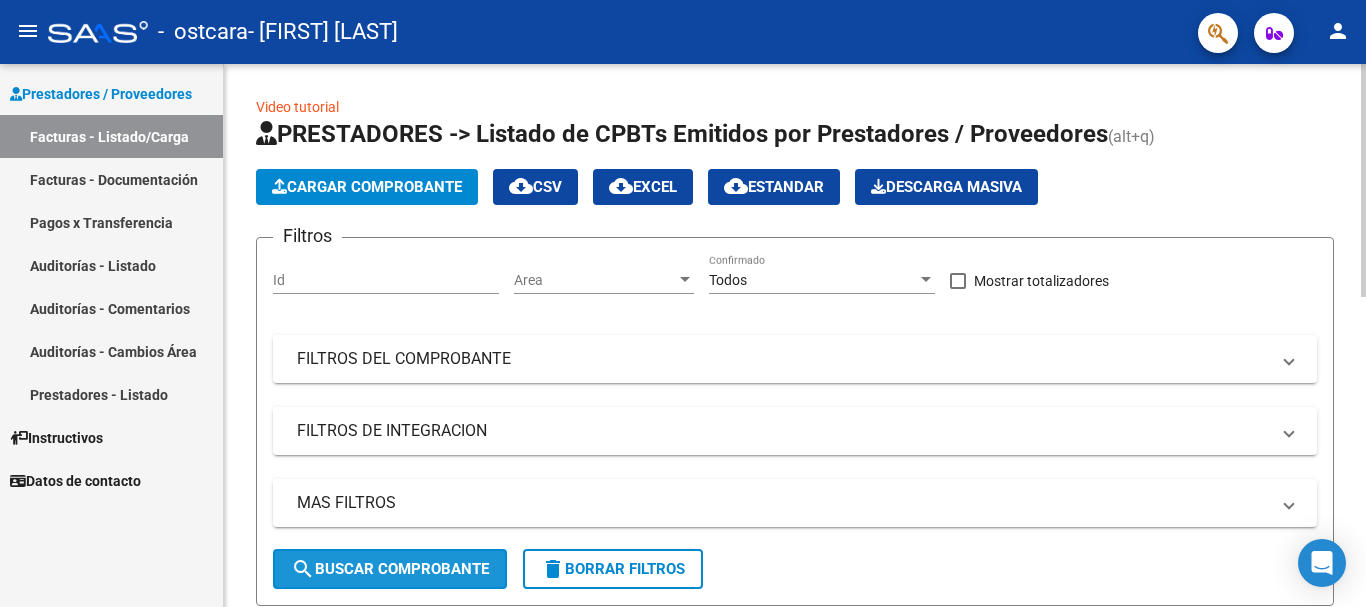 click on "search  Buscar Comprobante" 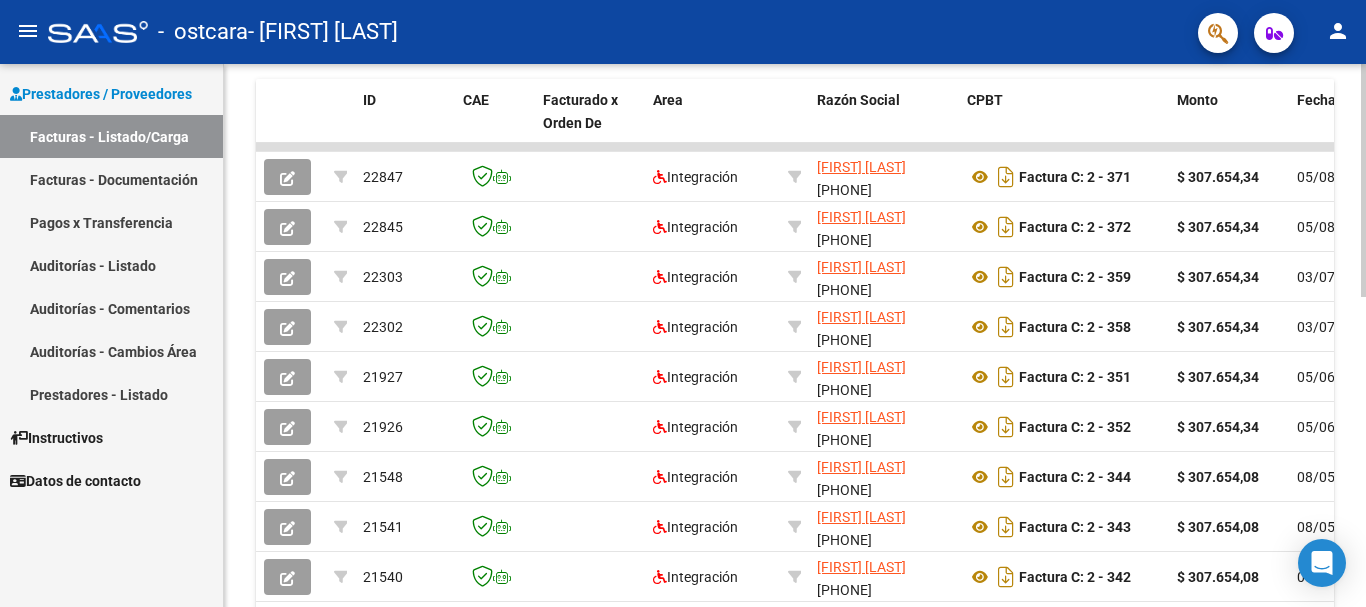 click 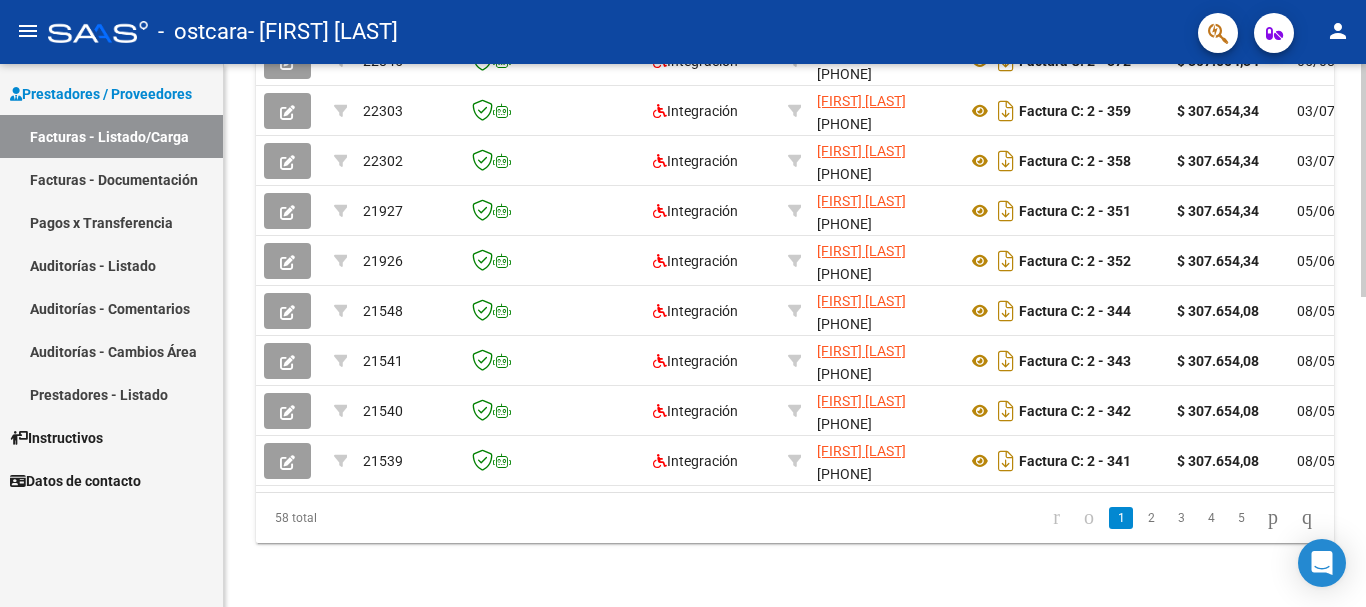 scroll, scrollTop: 182, scrollLeft: 0, axis: vertical 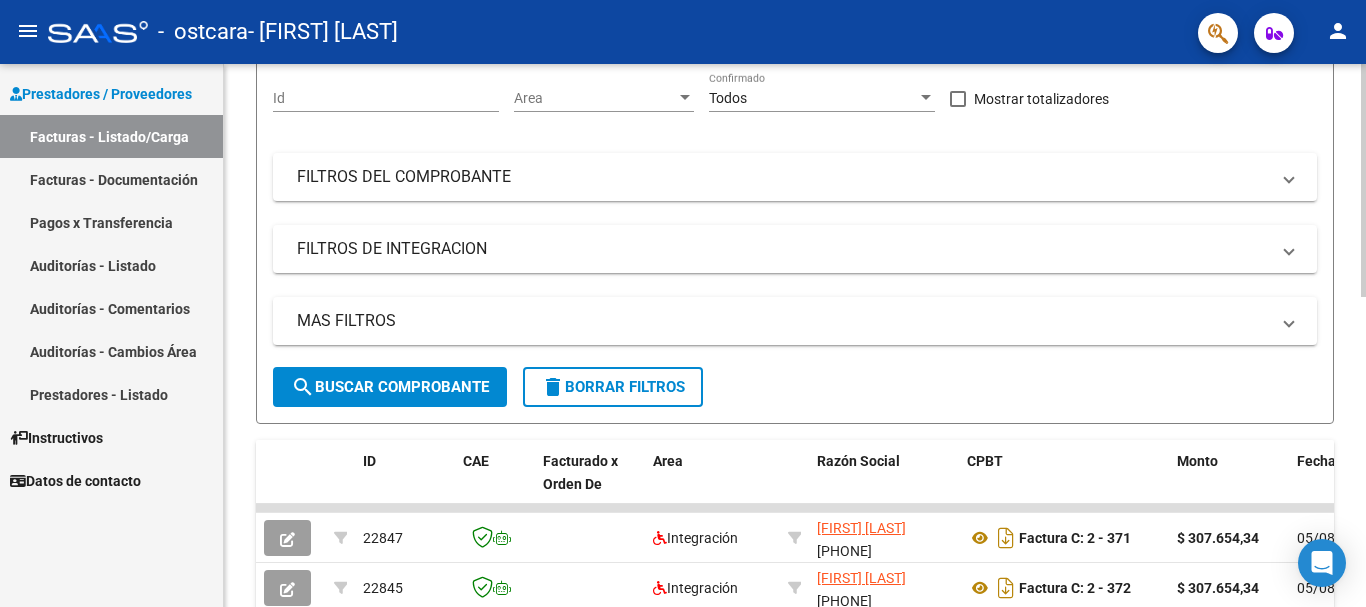 click 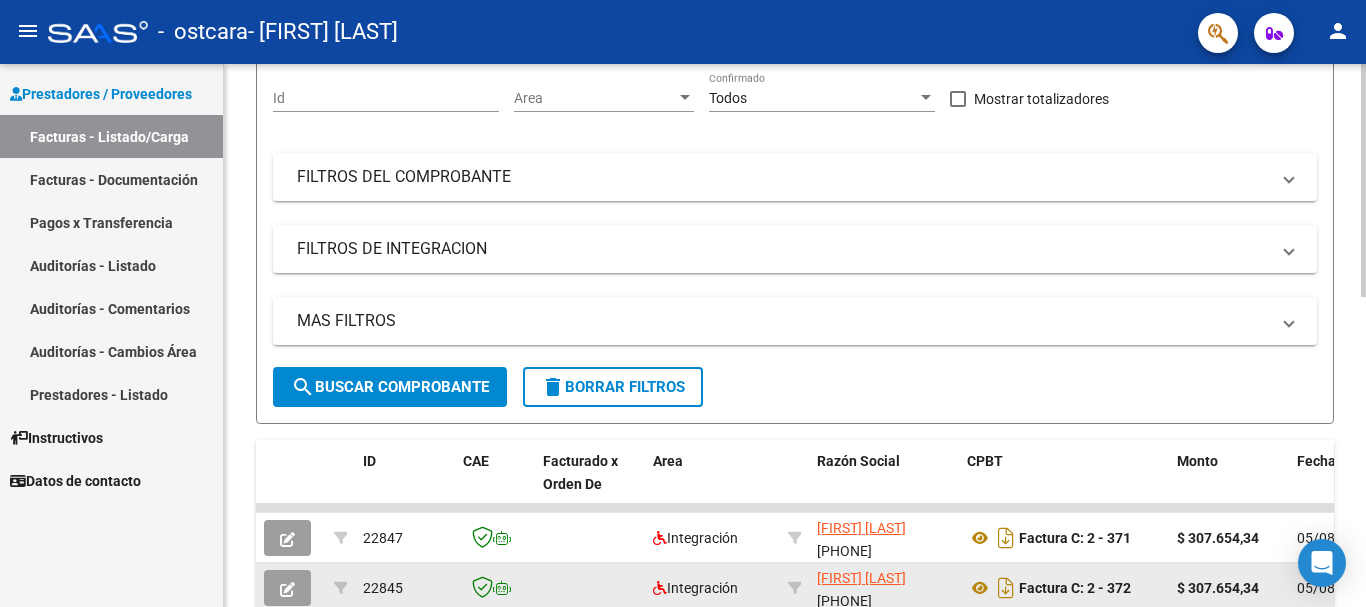 click on "05/08/2025" 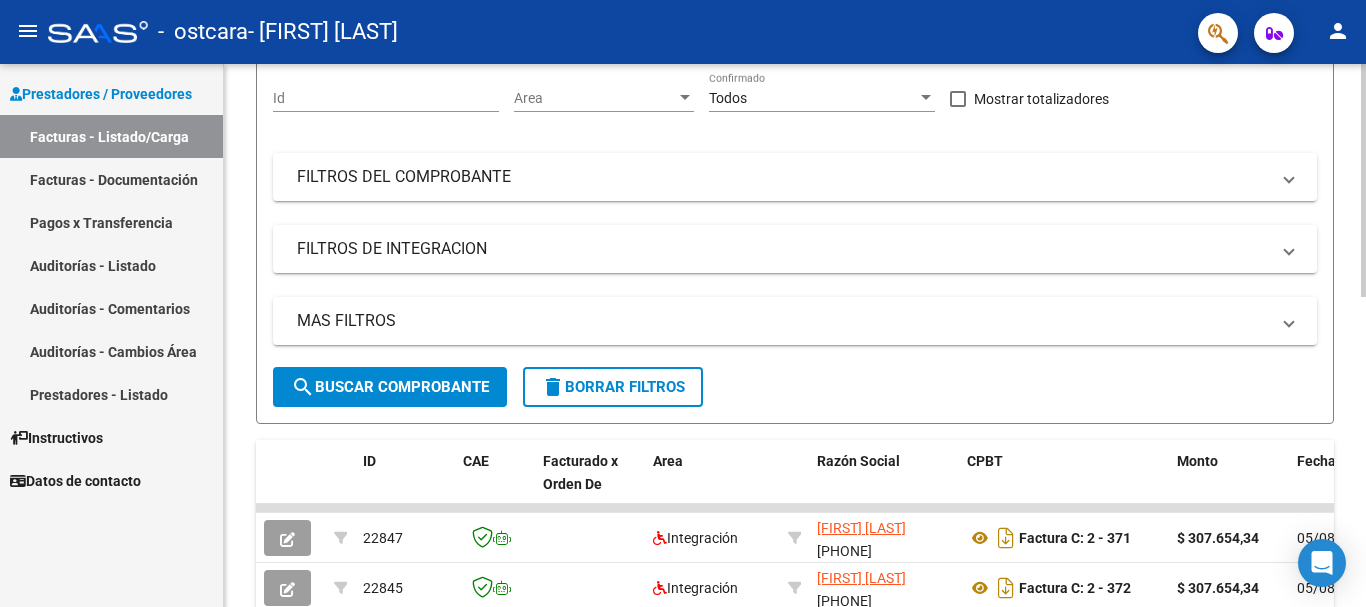 click on "Video tutorial   PRESTADORES -> Listado de CPBTs Emitidos por Prestadores / Proveedores (alt+q)   Cargar Comprobante
cloud_download  CSV  cloud_download  EXCEL  cloud_download  Estandar   Descarga Masiva
Filtros Id Area Area Todos Confirmado   Mostrar totalizadores   FILTROS DEL COMPROBANTE  Comprobante Tipo Comprobante Tipo Start date – End date Fec. Comprobante Desde / Hasta Días Emisión Desde(cant. días) Días Emisión Hasta(cant. días) CUIT / Razón Social Pto. Venta Nro. Comprobante Código SSS CAE Válido CAE Válido Todos Cargado Módulo Hosp. Todos Tiene facturacion Apócrifa Hospital Refes  FILTROS DE INTEGRACION  Período De Prestación Campos del Archivo de Rendición Devuelto x SSS (dr_envio) Todos Rendido x SSS (dr_envio) Tipo de Registro Tipo de Registro Período Presentación Período Presentación Campos del Legajo Asociado (preaprobación) Afiliado Legajo (cuil/nombre) Todos Solo facturas preaprobadas  MAS FILTROS  Todos Con Doc. Respaldatoria Todos Con Trazabilidad Todos – – 2" 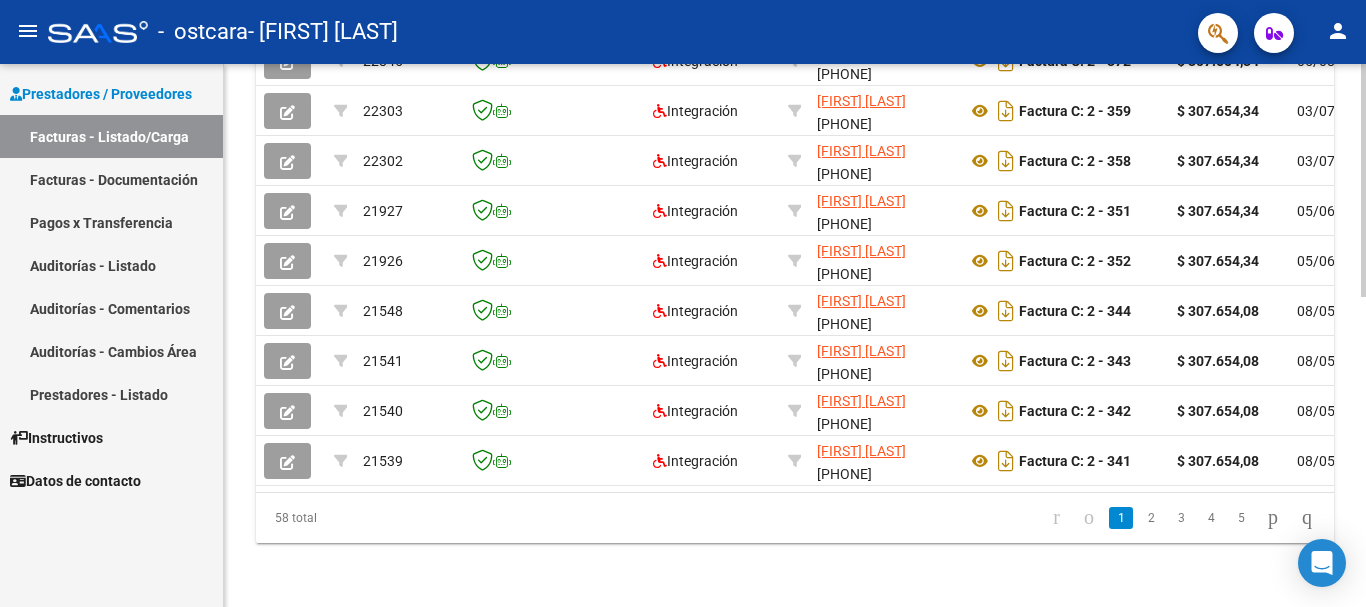 click 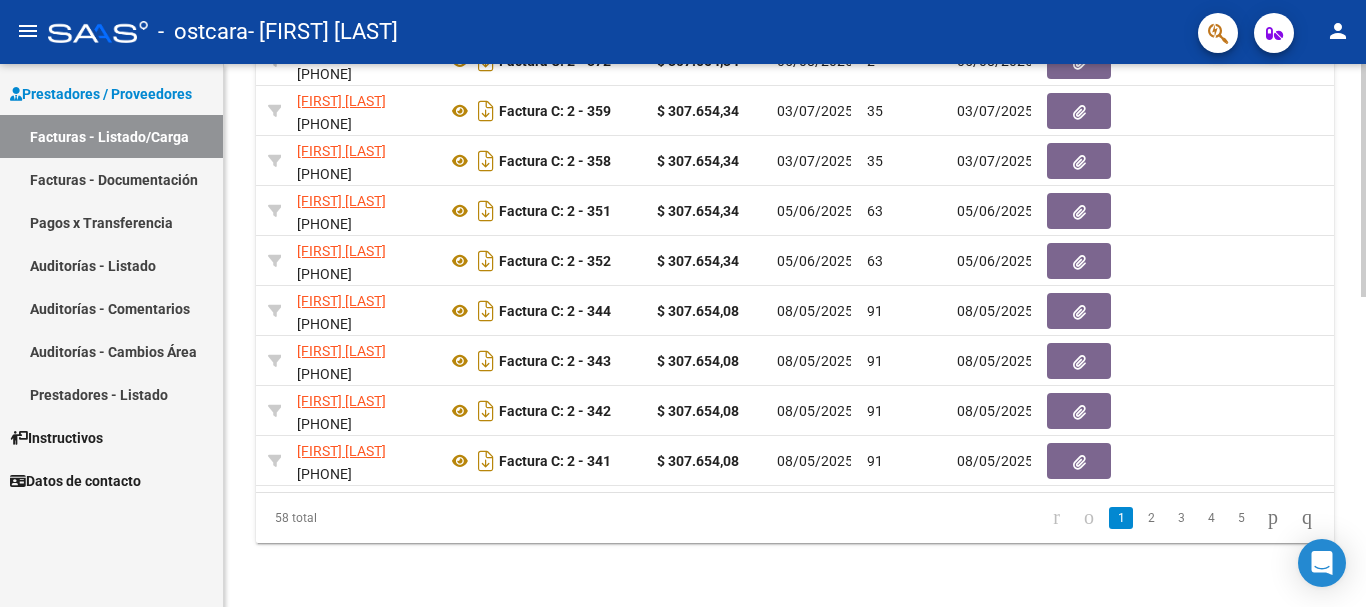 scroll, scrollTop: 0, scrollLeft: 560, axis: horizontal 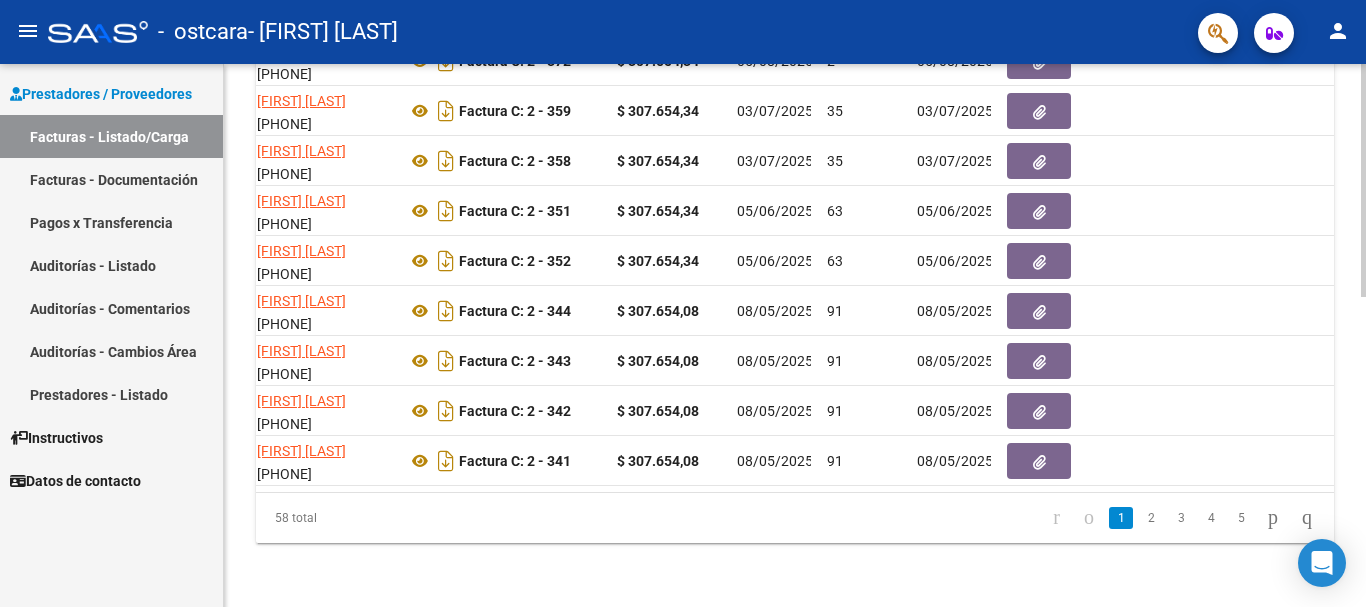click on "Video tutorial   PRESTADORES -> Listado de CPBTs Emitidos por Prestadores / Proveedores (alt+q)   Cargar Comprobante
cloud_download  CSV  cloud_download  EXCEL  cloud_download  Estandar   Descarga Masiva
Filtros Id Area Area Todos Confirmado   Mostrar totalizadores   FILTROS DEL COMPROBANTE  Comprobante Tipo Comprobante Tipo Start date – End date Fec. Comprobante Desde / Hasta Días Emisión Desde(cant. días) Días Emisión Hasta(cant. días) CUIT / Razón Social Pto. Venta Nro. Comprobante Código SSS CAE Válido CAE Válido Todos Cargado Módulo Hosp. Todos Tiene facturacion Apócrifa Hospital Refes  FILTROS DE INTEGRACION  Período De Prestación Campos del Archivo de Rendición Devuelto x SSS (dr_envio) Todos Rendido x SSS (dr_envio) Tipo de Registro Tipo de Registro Período Presentación Período Presentación Campos del Legajo Asociado (preaprobación) Afiliado Legajo (cuil/nombre) Todos Solo facturas preaprobadas  MAS FILTROS  Todos Con Doc. Respaldatoria Todos Con Trazabilidad Todos – – 2" 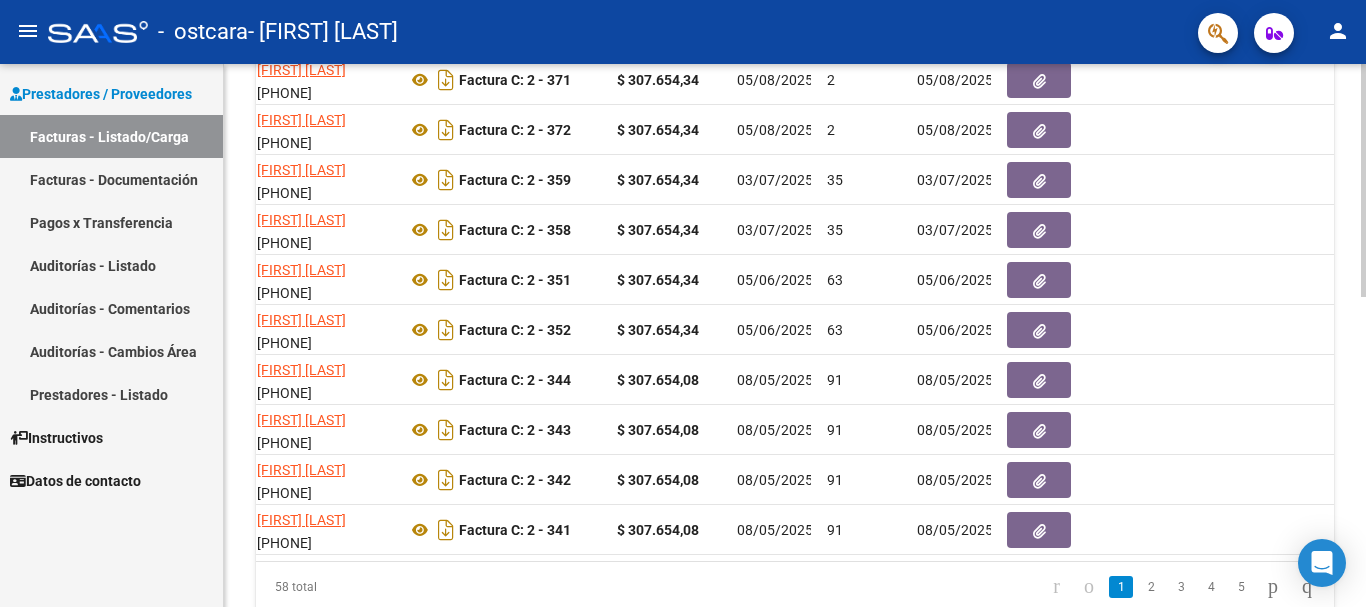 scroll, scrollTop: 480, scrollLeft: 0, axis: vertical 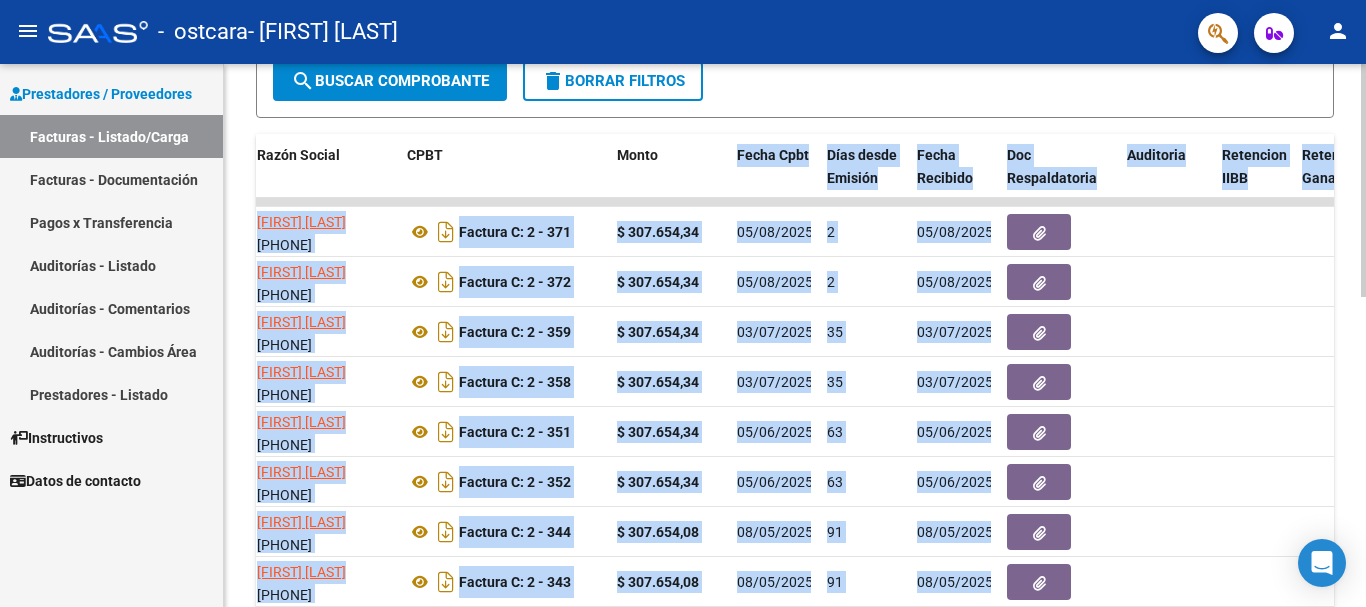 click on "Video tutorial   PRESTADORES -> Listado de CPBTs Emitidos por Prestadores / Proveedores (alt+q)   Cargar Comprobante
cloud_download  CSV  cloud_download  EXCEL  cloud_download  Estandar   Descarga Masiva
Filtros Id Area Area Todos Confirmado   Mostrar totalizadores   FILTROS DEL COMPROBANTE  Comprobante Tipo Comprobante Tipo Start date – End date Fec. Comprobante Desde / Hasta Días Emisión Desde(cant. días) Días Emisión Hasta(cant. días) CUIT / Razón Social Pto. Venta Nro. Comprobante Código SSS CAE Válido CAE Válido Todos Cargado Módulo Hosp. Todos Tiene facturacion Apócrifa Hospital Refes  FILTROS DE INTEGRACION  Período De Prestación Campos del Archivo de Rendición Devuelto x SSS (dr_envio) Todos Rendido x SSS (dr_envio) Tipo de Registro Tipo de Registro Período Presentación Período Presentación Campos del Legajo Asociado (preaprobación) Afiliado Legajo (cuil/nombre) Todos Solo facturas preaprobadas  MAS FILTROS  Todos Con Doc. Respaldatoria Todos Con Trazabilidad Todos – – 2" 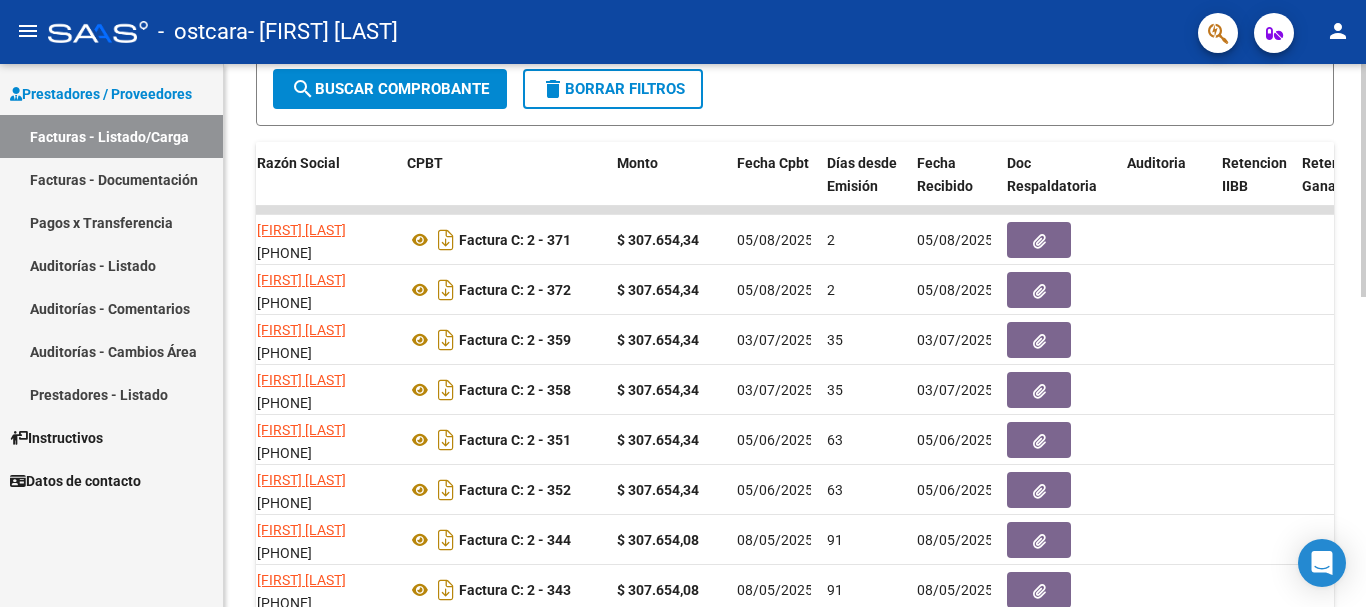 click on "Video tutorial   PRESTADORES -> Listado de CPBTs Emitidos por Prestadores / Proveedores (alt+q)   Cargar Comprobante
cloud_download  CSV  cloud_download  EXCEL  cloud_download  Estandar   Descarga Masiva
Filtros Id Area Area Todos Confirmado   Mostrar totalizadores   FILTROS DEL COMPROBANTE  Comprobante Tipo Comprobante Tipo Start date – End date Fec. Comprobante Desde / Hasta Días Emisión Desde(cant. días) Días Emisión Hasta(cant. días) CUIT / Razón Social Pto. Venta Nro. Comprobante Código SSS CAE Válido CAE Válido Todos Cargado Módulo Hosp. Todos Tiene facturacion Apócrifa Hospital Refes  FILTROS DE INTEGRACION  Período De Prestación Campos del Archivo de Rendición Devuelto x SSS (dr_envio) Todos Rendido x SSS (dr_envio) Tipo de Registro Tipo de Registro Período Presentación Período Presentación Campos del Legajo Asociado (preaprobación) Afiliado Legajo (cuil/nombre) Todos Solo facturas preaprobadas  MAS FILTROS  Todos Con Doc. Respaldatoria Todos Con Trazabilidad Todos – – 2" 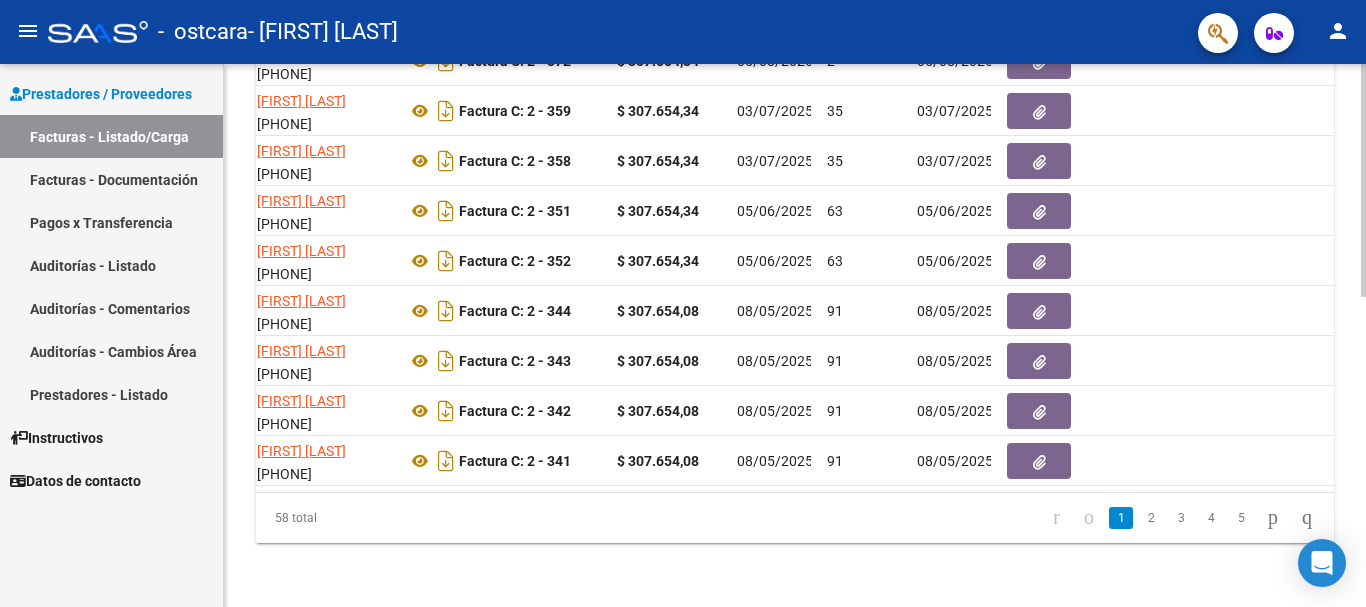 click 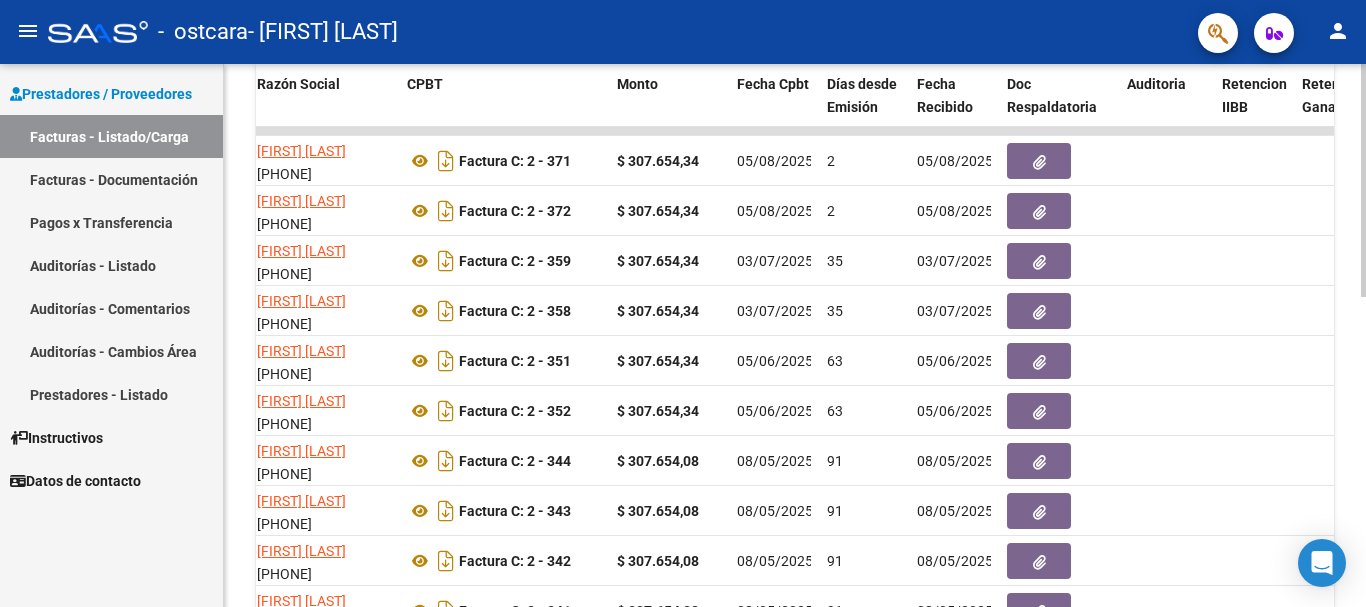 click on "Video tutorial   PRESTADORES -> Listado de CPBTs Emitidos por Prestadores / Proveedores (alt+q)   Cargar Comprobante
cloud_download  CSV  cloud_download  EXCEL  cloud_download  Estandar   Descarga Masiva
Filtros Id Area Area Todos Confirmado   Mostrar totalizadores   FILTROS DEL COMPROBANTE  Comprobante Tipo Comprobante Tipo Start date – End date Fec. Comprobante Desde / Hasta Días Emisión Desde(cant. días) Días Emisión Hasta(cant. días) CUIT / Razón Social Pto. Venta Nro. Comprobante Código SSS CAE Válido CAE Válido Todos Cargado Módulo Hosp. Todos Tiene facturacion Apócrifa Hospital Refes  FILTROS DE INTEGRACION  Período De Prestación Campos del Archivo de Rendición Devuelto x SSS (dr_envio) Todos Rendido x SSS (dr_envio) Tipo de Registro Tipo de Registro Período Presentación Período Presentación Campos del Legajo Asociado (preaprobación) Afiliado Legajo (cuil/nombre) Todos Solo facturas preaprobadas  MAS FILTROS  Todos Con Doc. Respaldatoria Todos Con Trazabilidad Todos – – 2" 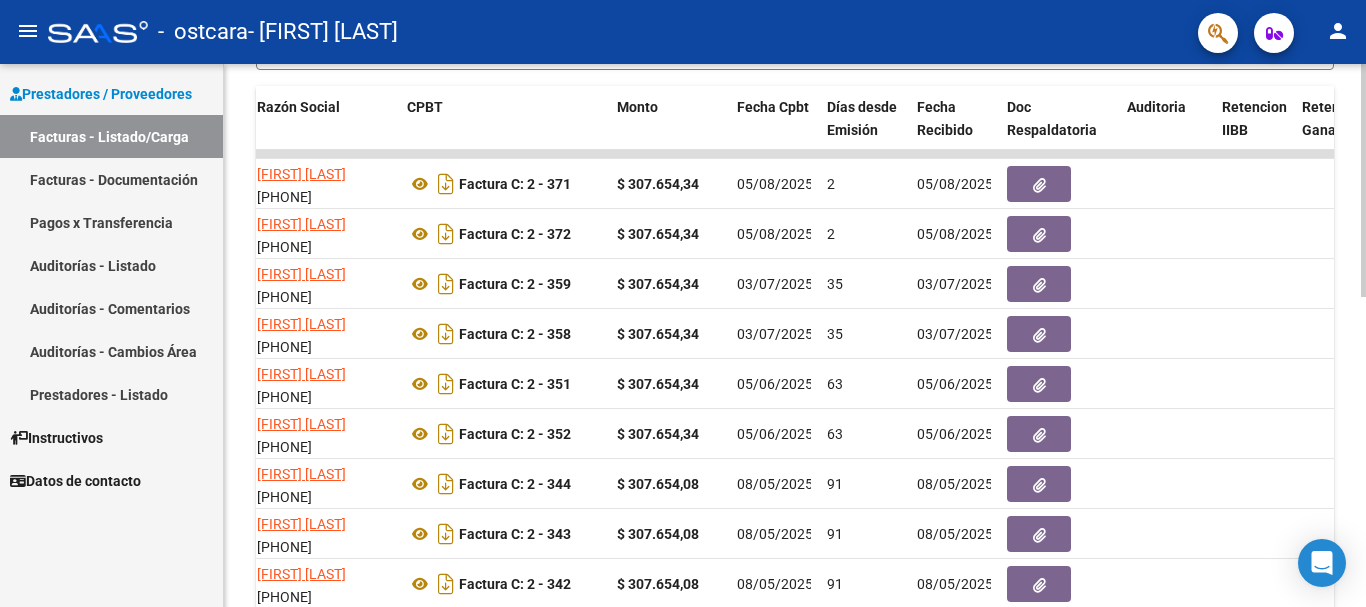 scroll, scrollTop: 725, scrollLeft: 0, axis: vertical 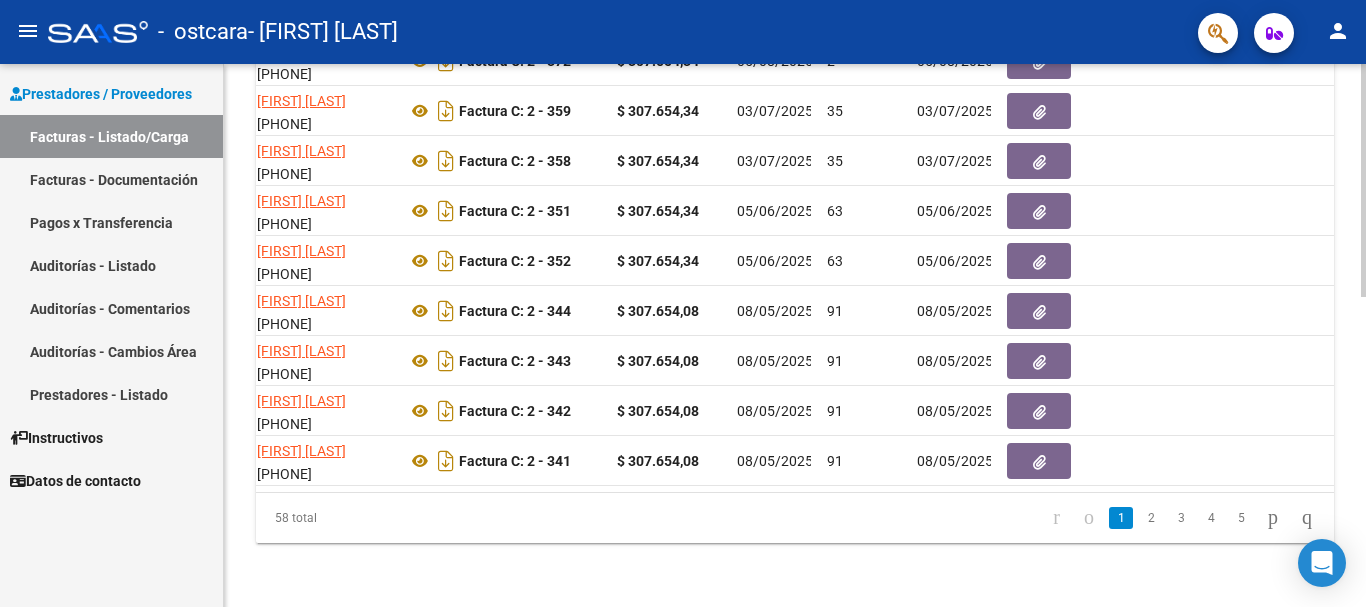 click 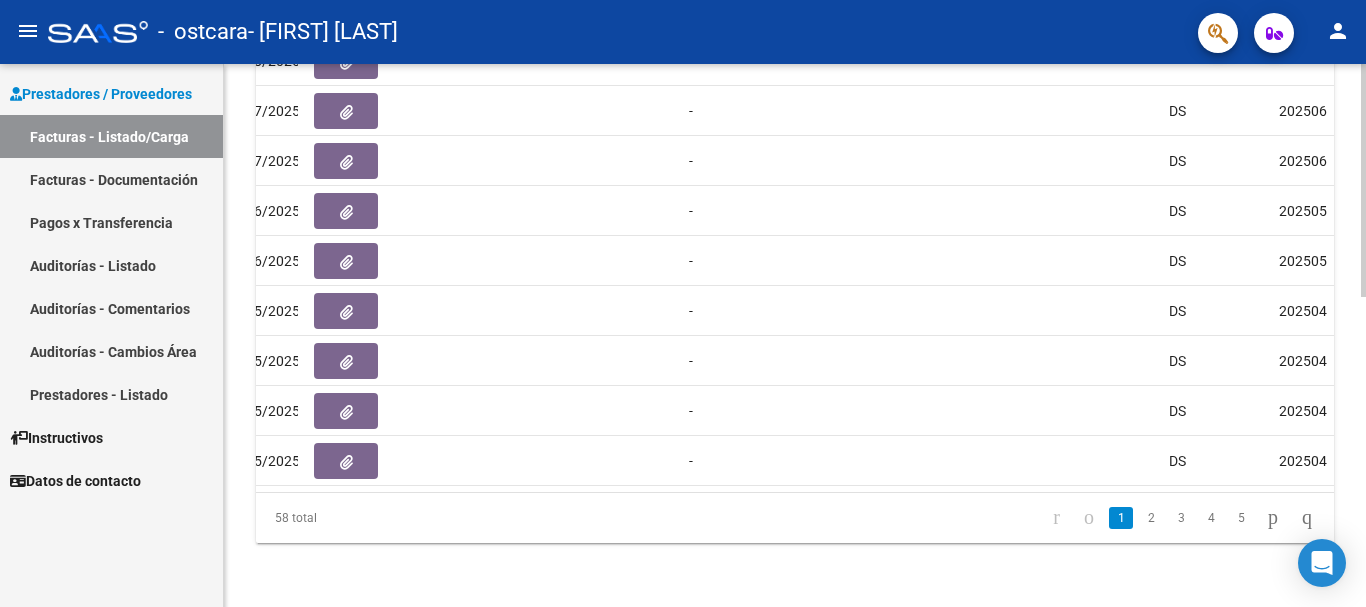 scroll, scrollTop: 0, scrollLeft: 1333, axis: horizontal 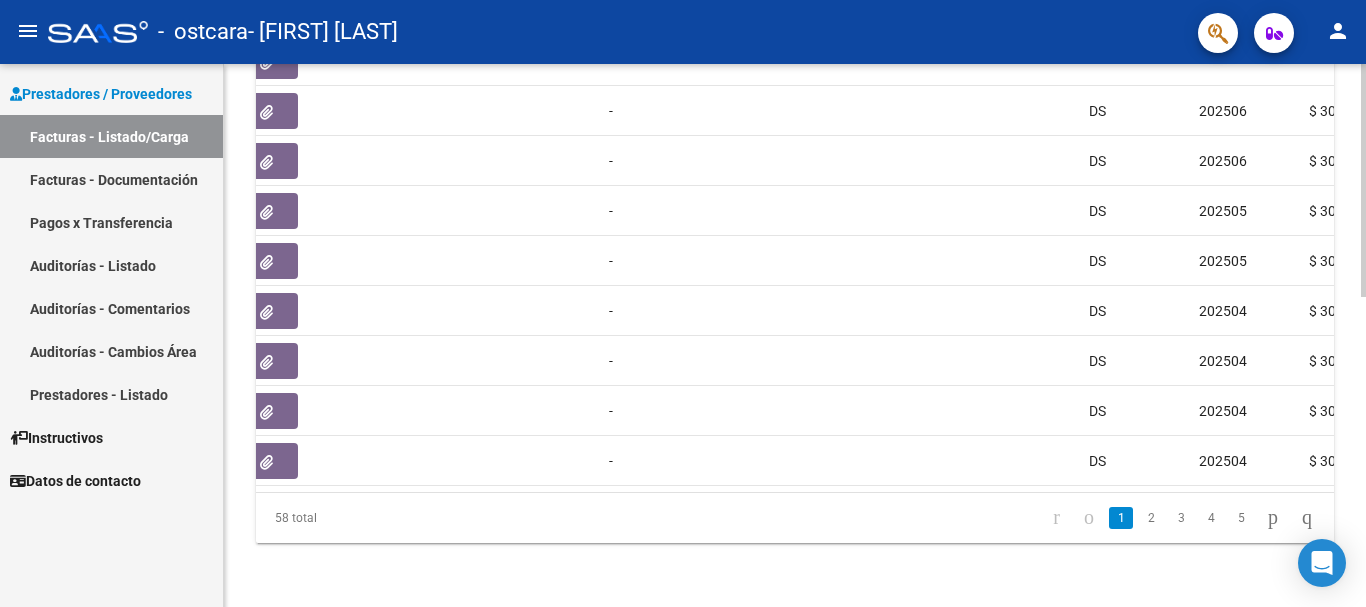 click on "Video tutorial   PRESTADORES -> Listado de CPBTs Emitidos por Prestadores / Proveedores (alt+q)   Cargar Comprobante
cloud_download  CSV  cloud_download  EXCEL  cloud_download  Estandar   Descarga Masiva
Filtros Id Area Area Todos Confirmado   Mostrar totalizadores   FILTROS DEL COMPROBANTE  Comprobante Tipo Comprobante Tipo Start date – End date Fec. Comprobante Desde / Hasta Días Emisión Desde(cant. días) Días Emisión Hasta(cant. días) CUIT / Razón Social Pto. Venta Nro. Comprobante Código SSS CAE Válido CAE Válido Todos Cargado Módulo Hosp. Todos Tiene facturacion Apócrifa Hospital Refes  FILTROS DE INTEGRACION  Período De Prestación Campos del Archivo de Rendición Devuelto x SSS (dr_envio) Todos Rendido x SSS (dr_envio) Tipo de Registro Tipo de Registro Período Presentación Período Presentación Campos del Legajo Asociado (preaprobación) Afiliado Legajo (cuil/nombre) Todos Solo facturas preaprobadas  MAS FILTROS  Todos Con Doc. Respaldatoria Todos Con Trazabilidad Todos – – 2" 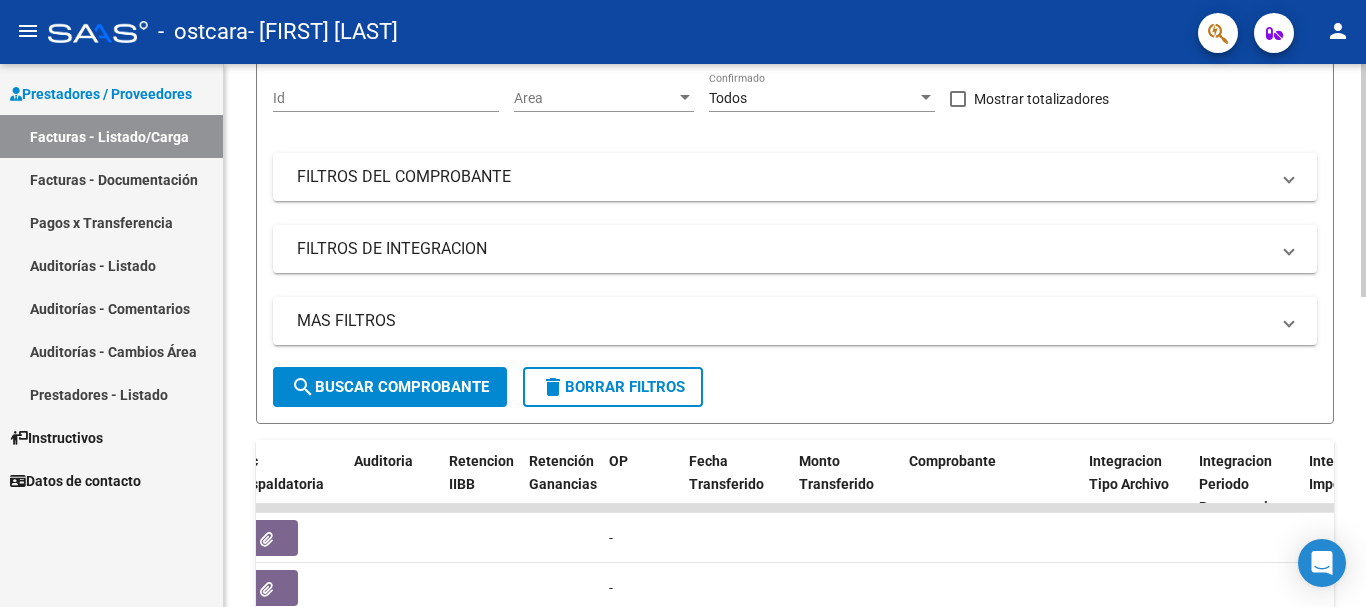 click 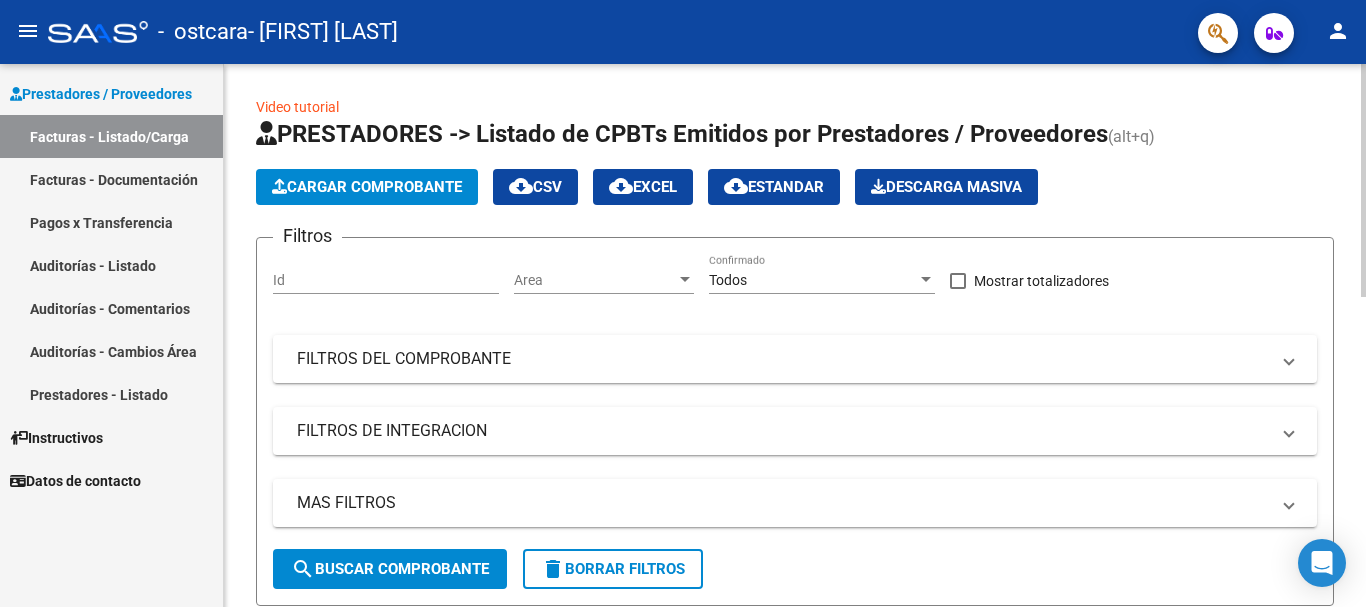 click on "Video tutorial   PRESTADORES -> Listado de CPBTs Emitidos por Prestadores / Proveedores (alt+q)   Cargar Comprobante
cloud_download  CSV  cloud_download  EXCEL  cloud_download  Estandar   Descarga Masiva
Filtros Id Area Area Todos Confirmado   Mostrar totalizadores   FILTROS DEL COMPROBANTE  Comprobante Tipo Comprobante Tipo Start date – End date Fec. Comprobante Desde / Hasta Días Emisión Desde(cant. días) Días Emisión Hasta(cant. días) CUIT / Razón Social Pto. Venta Nro. Comprobante Código SSS CAE Válido CAE Válido Todos Cargado Módulo Hosp. Todos Tiene facturacion Apócrifa Hospital Refes  FILTROS DE INTEGRACION  Período De Prestación Campos del Archivo de Rendición Devuelto x SSS (dr_envio) Todos Rendido x SSS (dr_envio) Tipo de Registro Tipo de Registro Período Presentación Período Presentación Campos del Legajo Asociado (preaprobación) Afiliado Legajo (cuil/nombre) Todos Solo facturas preaprobadas  MAS FILTROS  Todos Con Doc. Respaldatoria Todos Con Trazabilidad Todos – – 2" 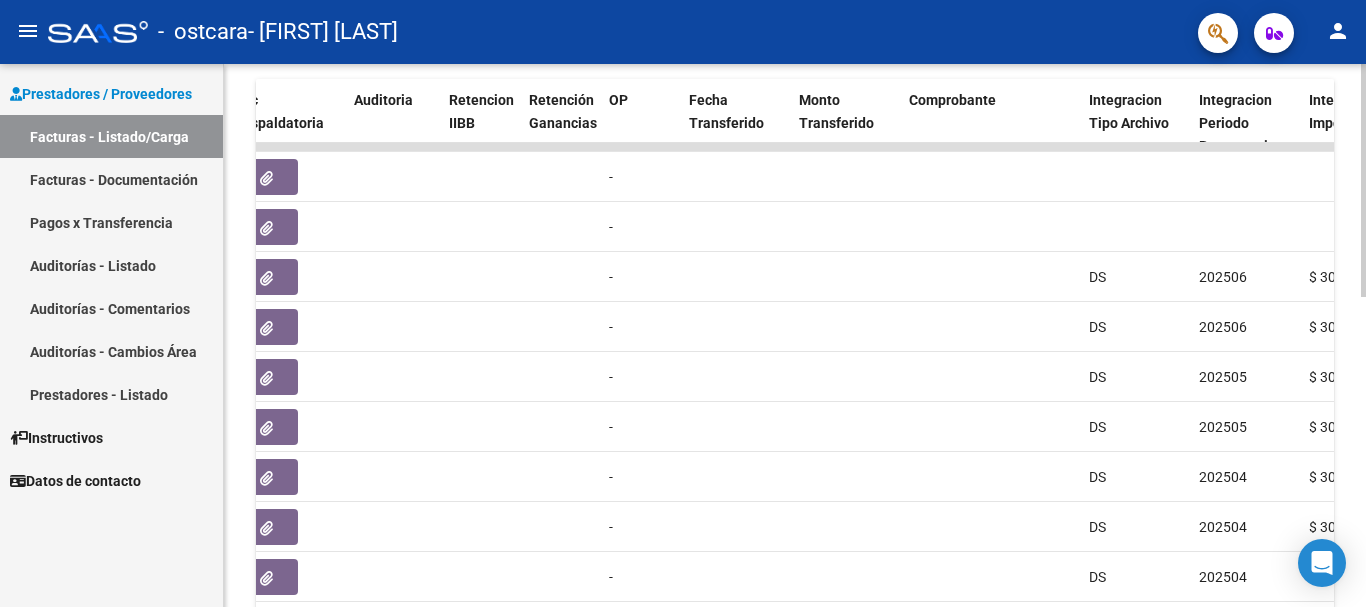 click 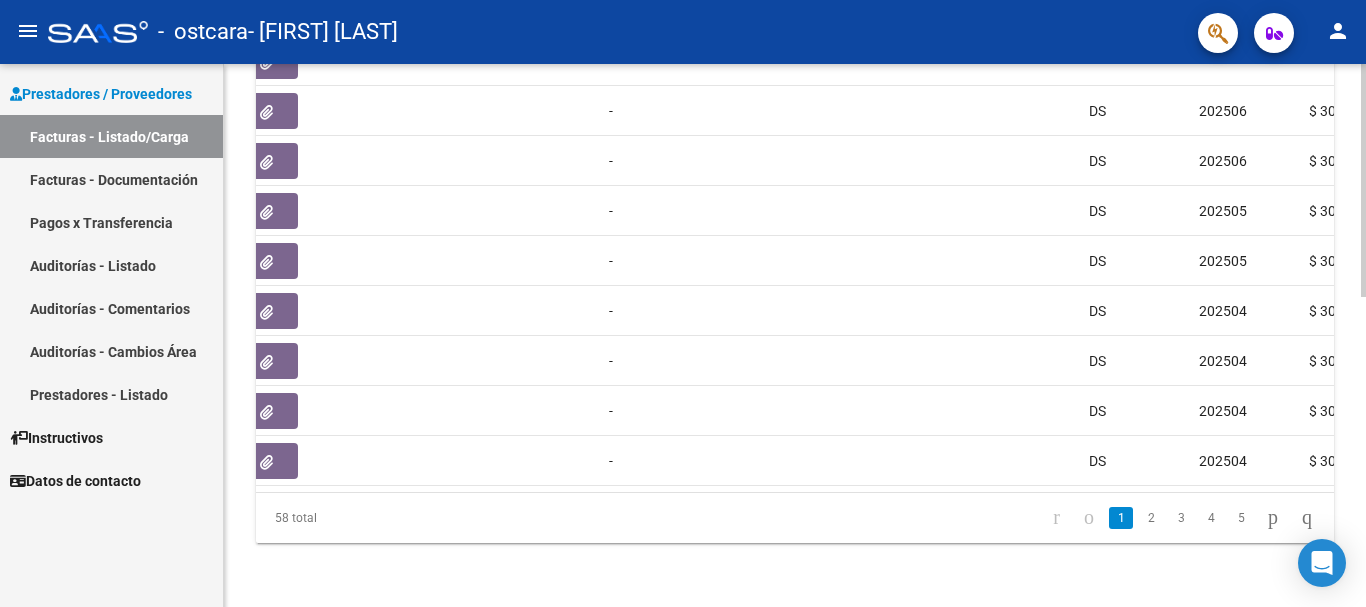 click on "Video tutorial   PRESTADORES -> Listado de CPBTs Emitidos por Prestadores / Proveedores (alt+q)   Cargar Comprobante
cloud_download  CSV  cloud_download  EXCEL  cloud_download  Estandar   Descarga Masiva
Filtros Id Area Area Todos Confirmado   Mostrar totalizadores   FILTROS DEL COMPROBANTE  Comprobante Tipo Comprobante Tipo Start date – End date Fec. Comprobante Desde / Hasta Días Emisión Desde(cant. días) Días Emisión Hasta(cant. días) CUIT / Razón Social Pto. Venta Nro. Comprobante Código SSS CAE Válido CAE Válido Todos Cargado Módulo Hosp. Todos Tiene facturacion Apócrifa Hospital Refes  FILTROS DE INTEGRACION  Período De Prestación Campos del Archivo de Rendición Devuelto x SSS (dr_envio) Todos Rendido x SSS (dr_envio) Tipo de Registro Tipo de Registro Período Presentación Período Presentación Campos del Legajo Asociado (preaprobación) Afiliado Legajo (cuil/nombre) Todos Solo facturas preaprobadas  MAS FILTROS  Todos Con Doc. Respaldatoria Todos Con Trazabilidad Todos – – 2" 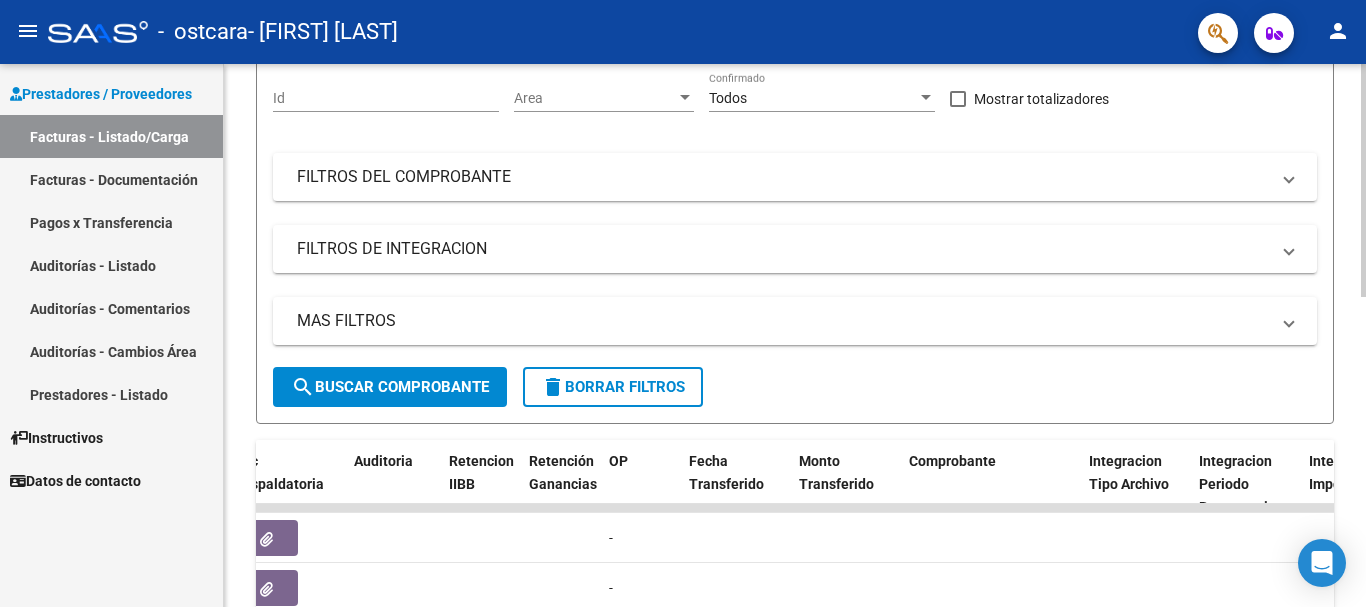 click 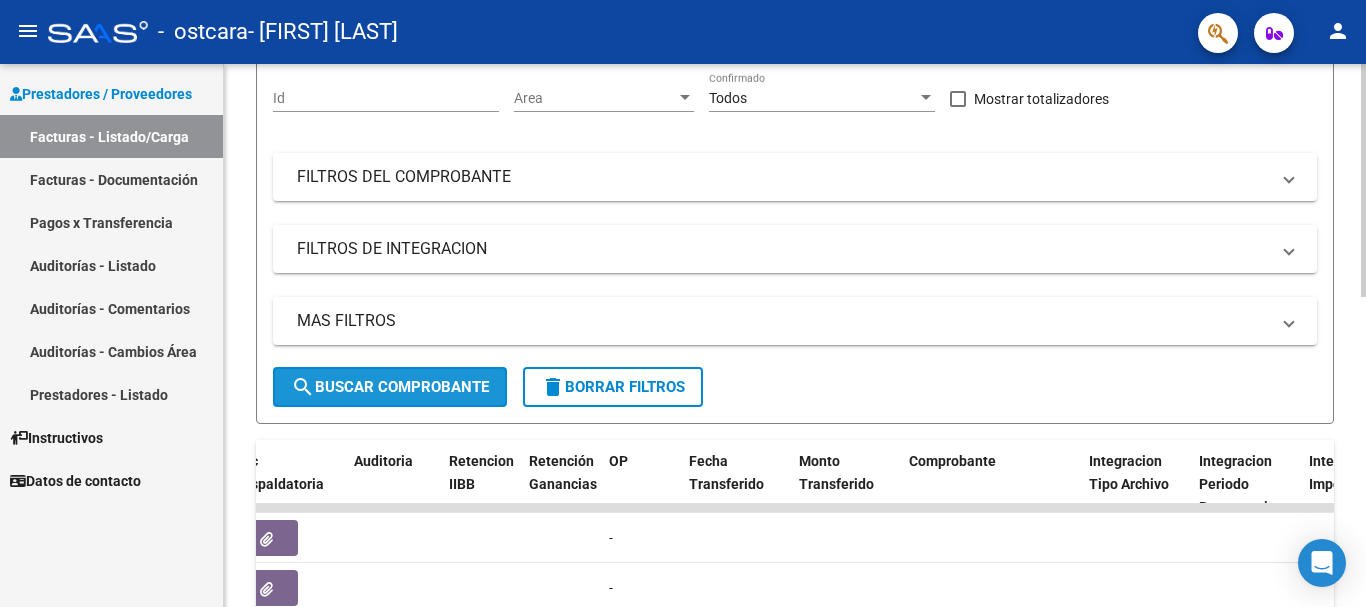 click on "search" 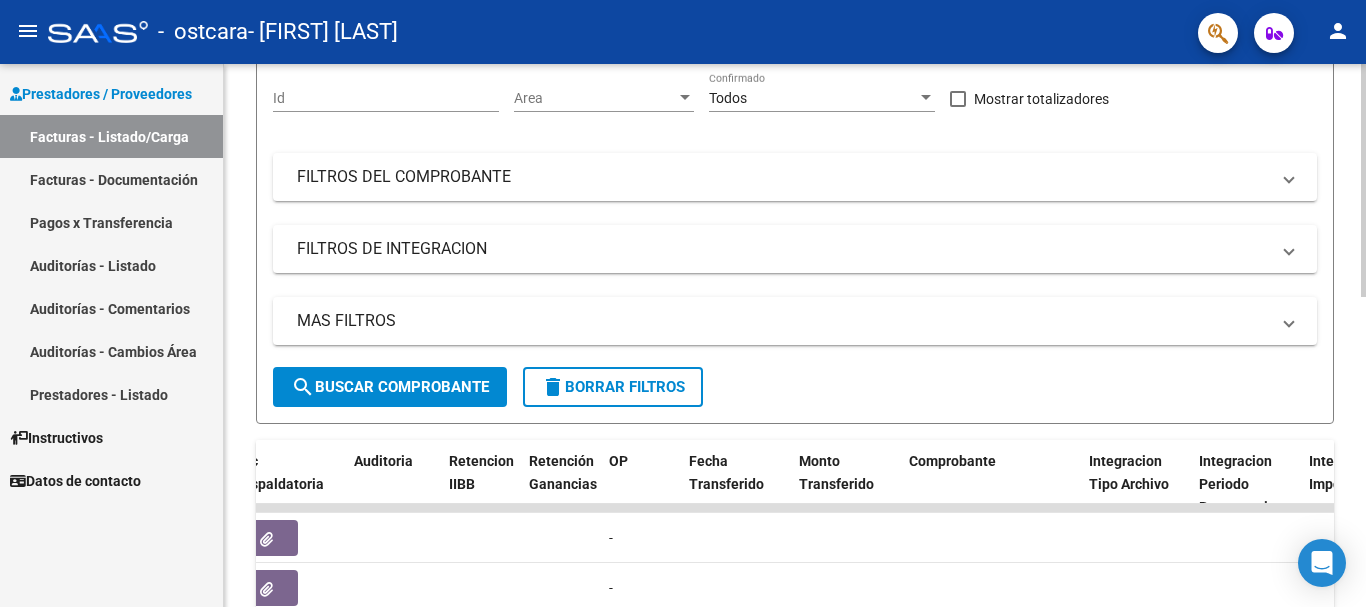 click on "Video tutorial   PRESTADORES -> Listado de CPBTs Emitidos por Prestadores / Proveedores (alt+q)   Cargar Comprobante
cloud_download  CSV  cloud_download  EXCEL  cloud_download  Estandar   Descarga Masiva
Filtros Id Area Area Todos Confirmado   Mostrar totalizadores   FILTROS DEL COMPROBANTE  Comprobante Tipo Comprobante Tipo Start date – End date Fec. Comprobante Desde / Hasta Días Emisión Desde(cant. días) Días Emisión Hasta(cant. días) CUIT / Razón Social Pto. Venta Nro. Comprobante Código SSS CAE Válido CAE Válido Todos Cargado Módulo Hosp. Todos Tiene facturacion Apócrifa Hospital Refes  FILTROS DE INTEGRACION  Período De Prestación Campos del Archivo de Rendición Devuelto x SSS (dr_envio) Todos Rendido x SSS (dr_envio) Tipo de Registro Tipo de Registro Período Presentación Período Presentación Campos del Legajo Asociado (preaprobación) Afiliado Legajo (cuil/nombre) Todos Solo facturas preaprobadas  MAS FILTROS  Todos Con Doc. Respaldatoria Todos Con Trazabilidad Todos – – 2" 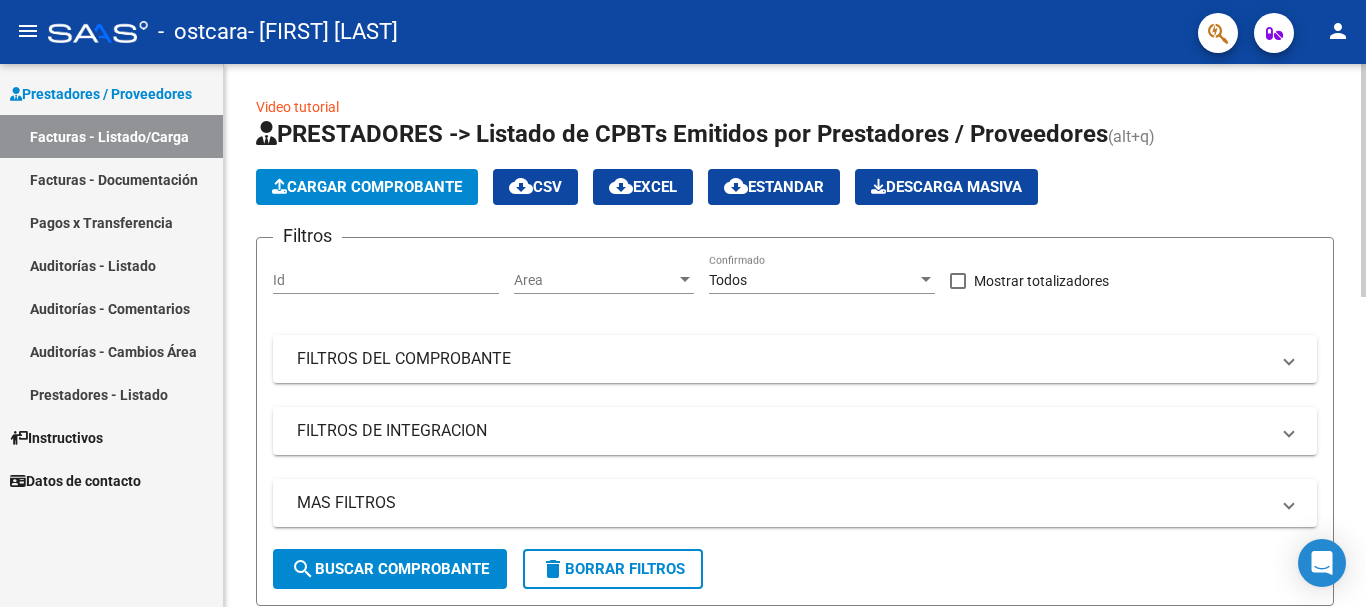 click 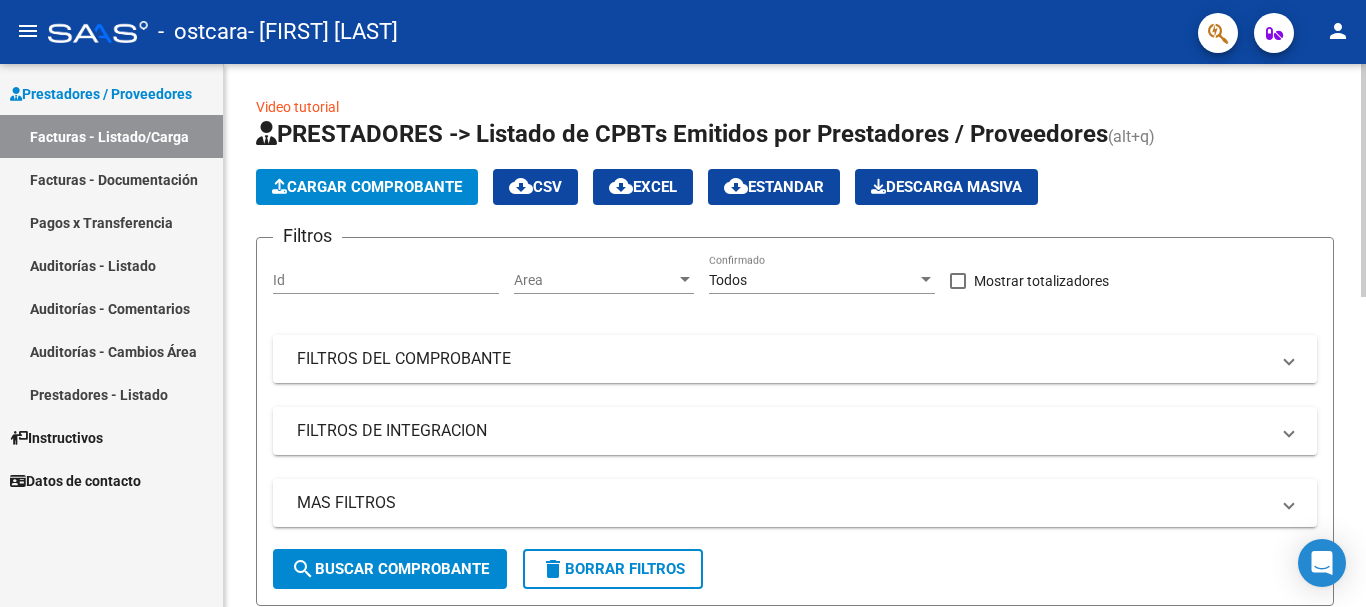 click on "FILTROS DEL COMPROBANTE" at bounding box center (783, 359) 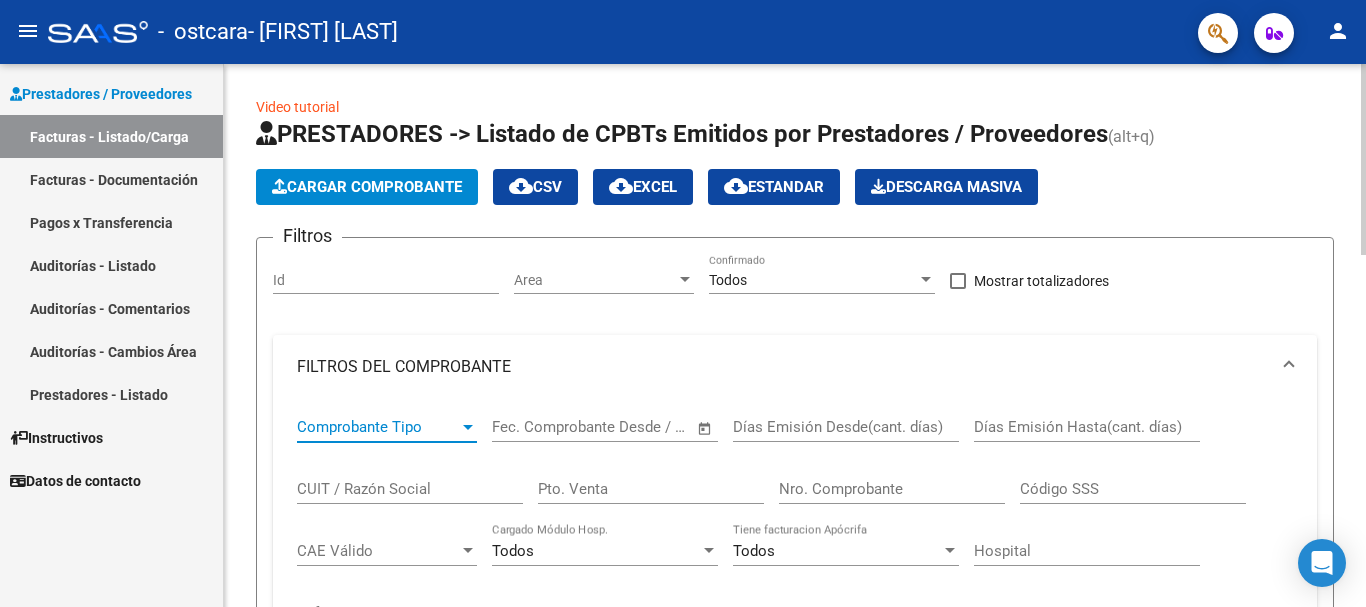 click at bounding box center (468, 427) 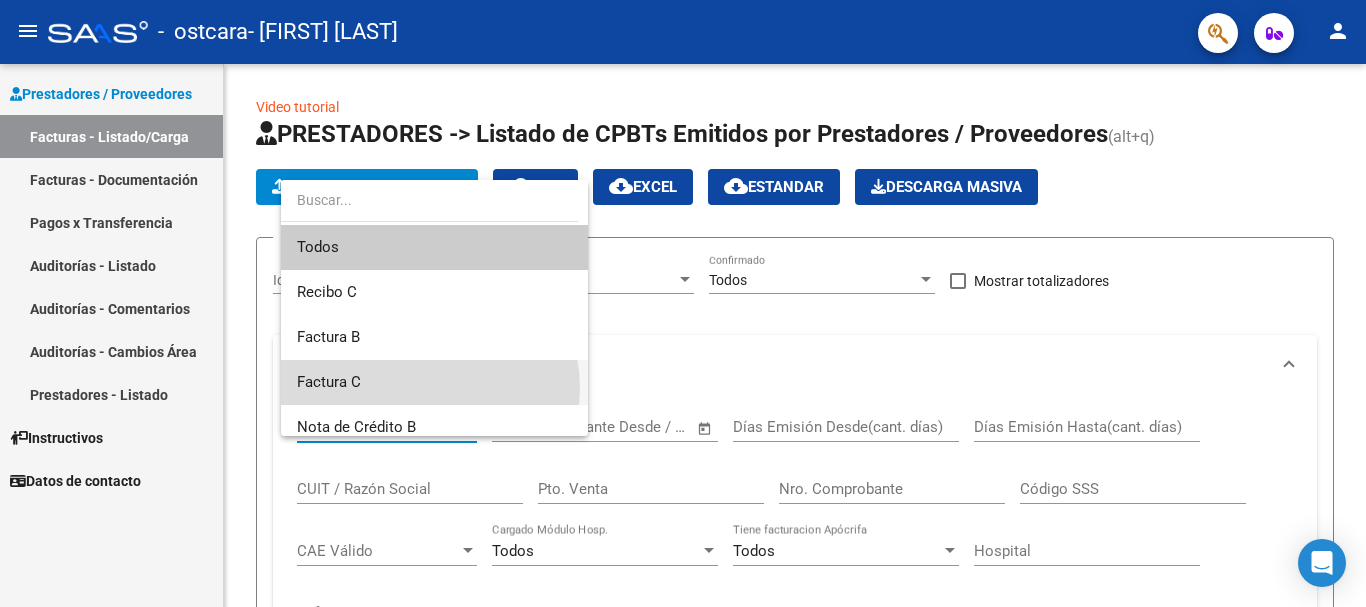 click on "Factura C" at bounding box center [434, 382] 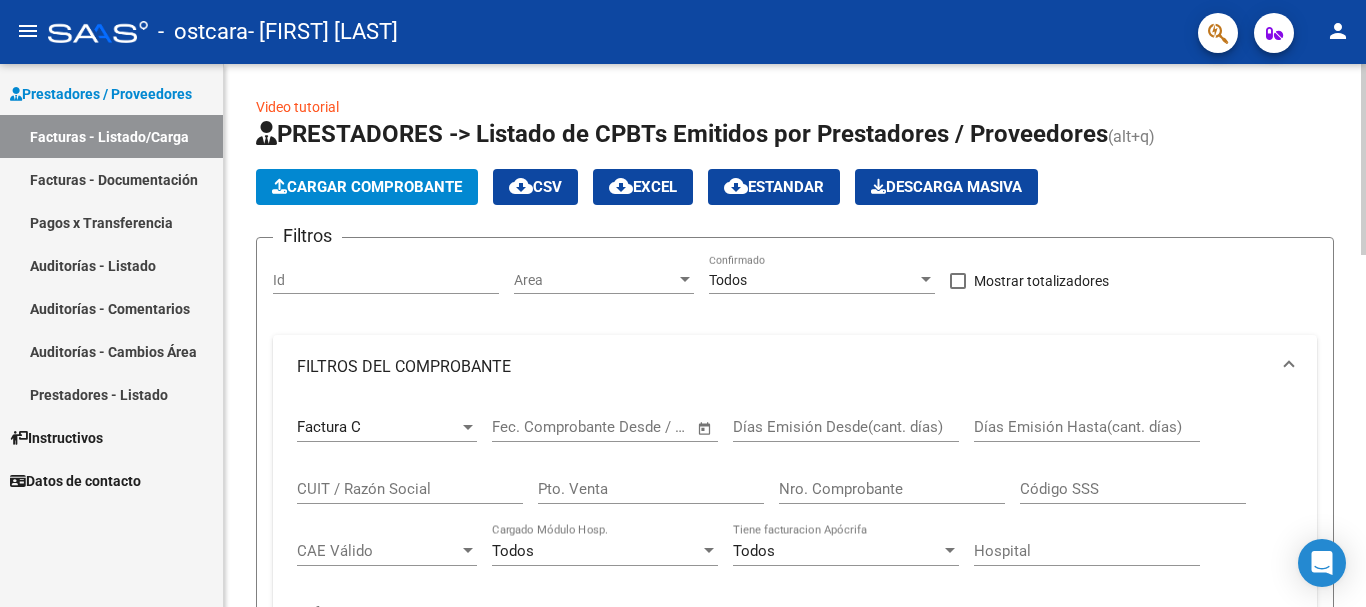 click on "Video tutorial   PRESTADORES -> Listado de CPBTs Emitidos por Prestadores / Proveedores (alt+q)   Cargar Comprobante
cloud_download  CSV  cloud_download  EXCEL  cloud_download  Estandar   Descarga Masiva
Filtros Id Area Area Todos Confirmado   Mostrar totalizadores   FILTROS DEL COMPROBANTE  Factura C Comprobante Tipo Start date – End date Fec. Comprobante Desde / Hasta Días Emisión Desde(cant. días) Días Emisión Hasta(cant. días) CUIT / Razón Social Pto. Venta Nro. Comprobante Código SSS CAE Válido CAE Válido Todos Cargado Módulo Hosp. Todos Tiene facturacion Apócrifa Hospital Refes  FILTROS DE INTEGRACION  Período De Prestación Campos del Archivo de Rendición Devuelto x SSS (dr_envio) Todos Rendido x SSS (dr_envio) Tipo de Registro Tipo de Registro Período Presentación Período Presentación Campos del Legajo Asociado (preaprobación) Afiliado Legajo (cuil/nombre) Todos Solo facturas preaprobadas  MAS FILTROS  Todos Con Doc. Respaldatoria Todos Con Trazabilidad Todos Auditoría – 2" 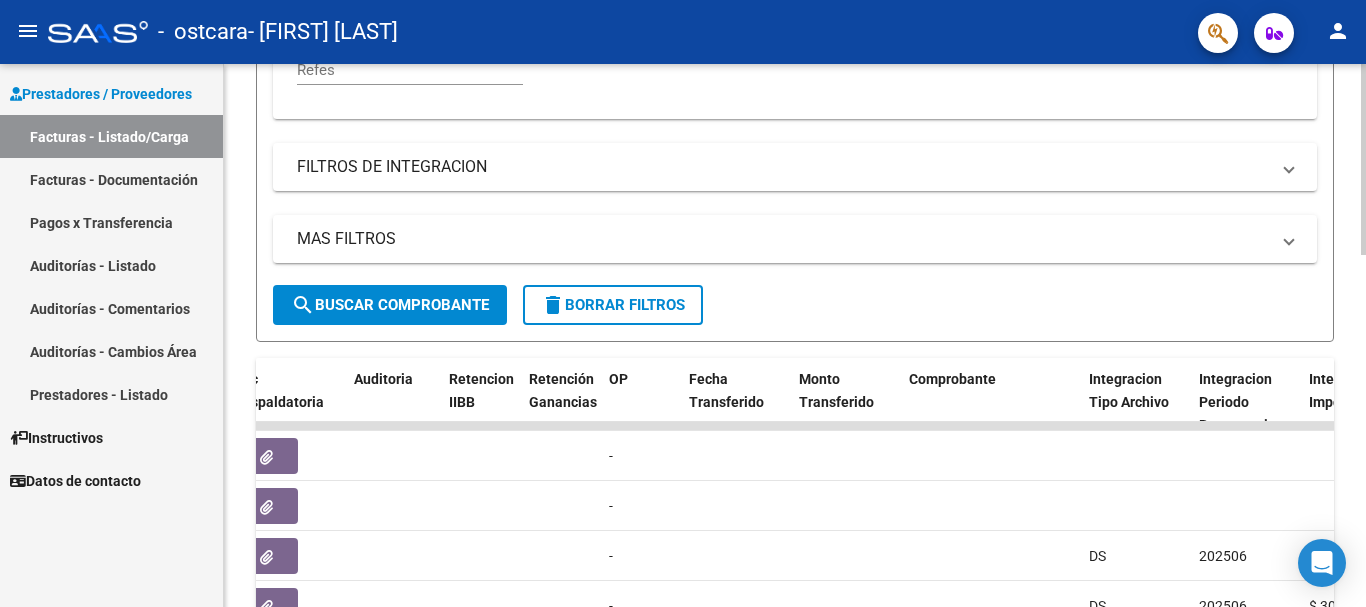 click 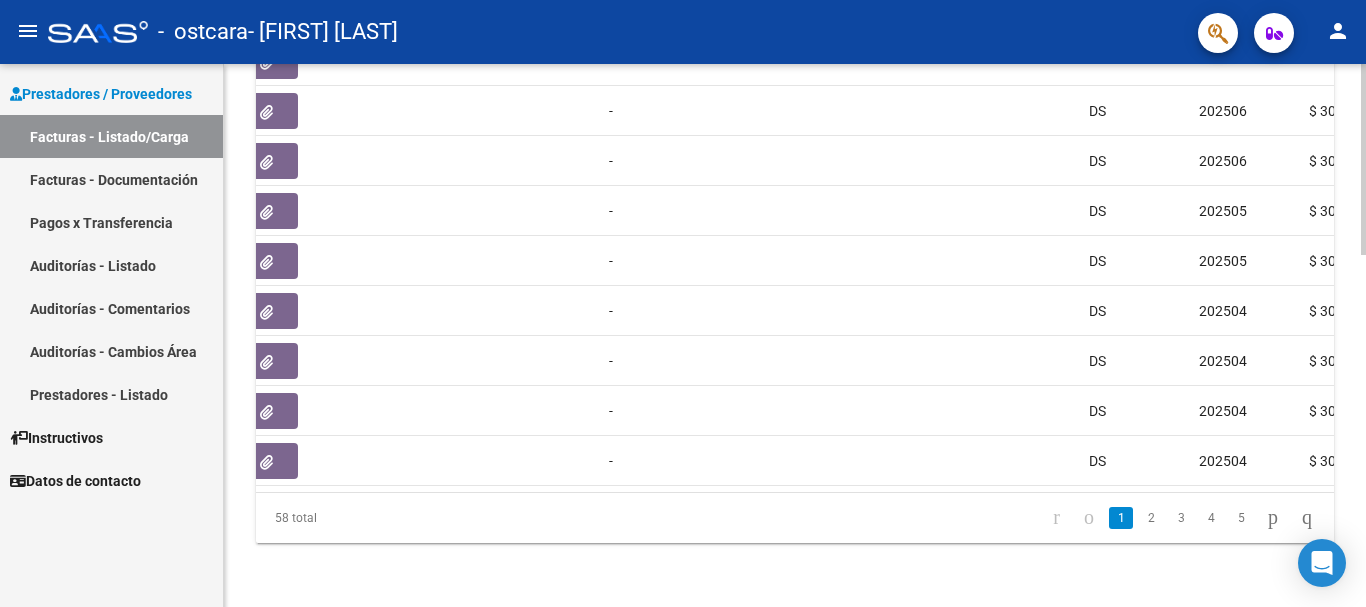 scroll, scrollTop: 461, scrollLeft: 0, axis: vertical 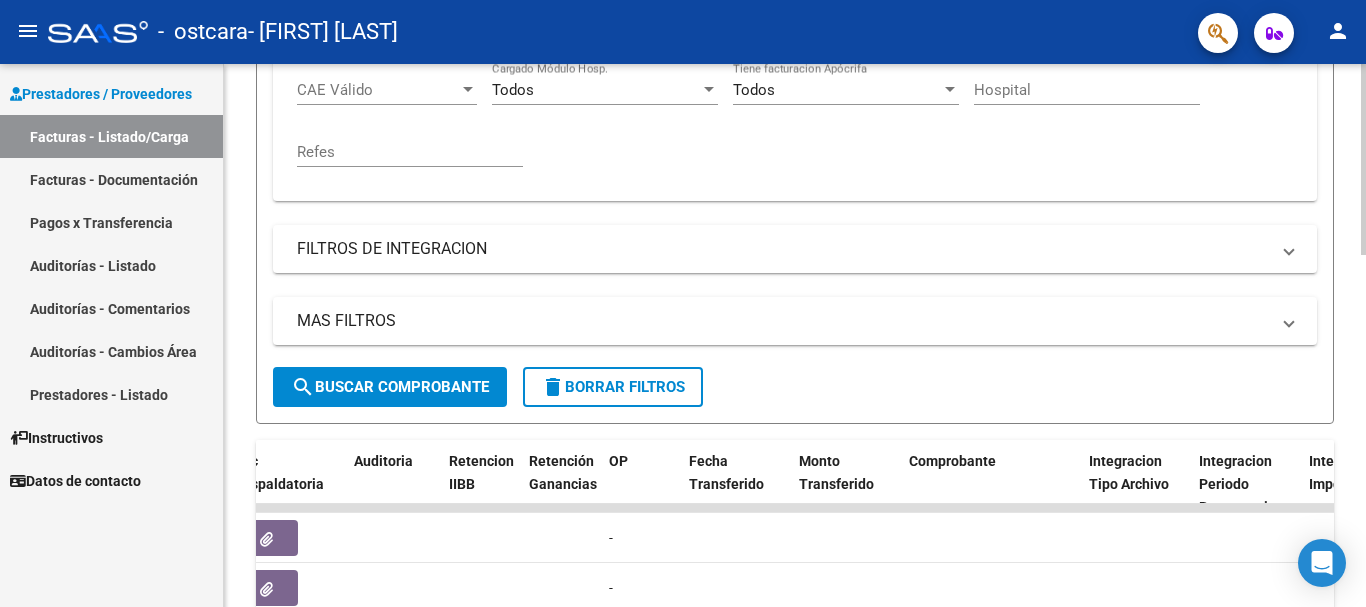click 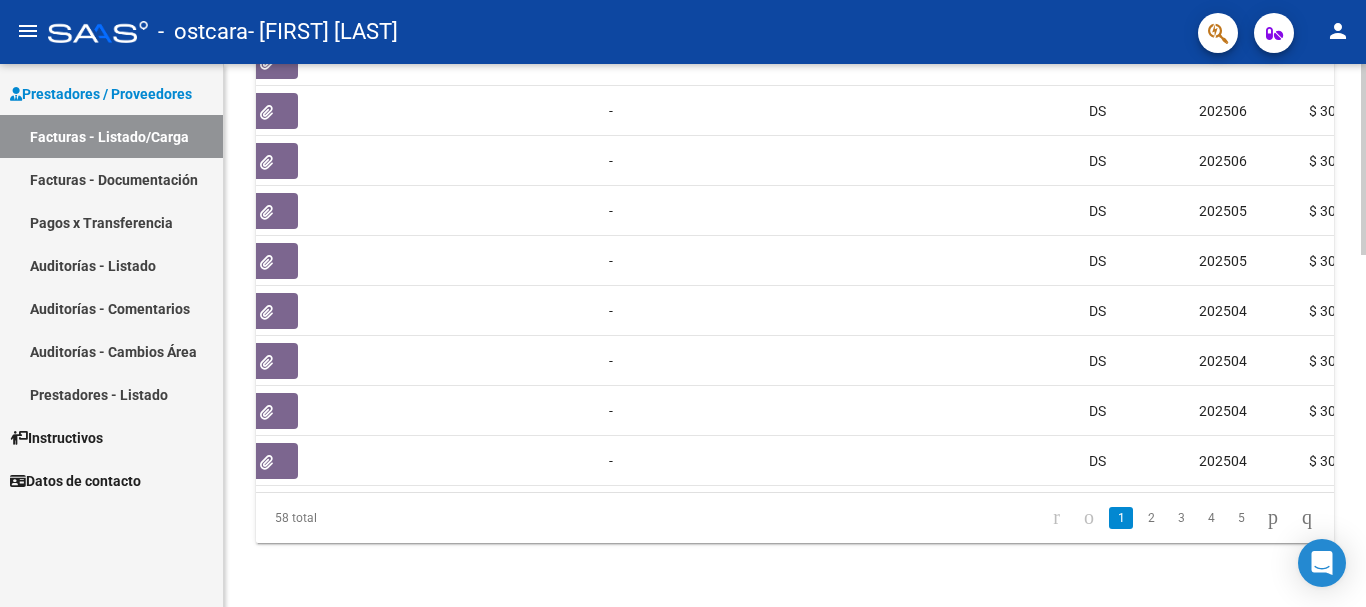 click 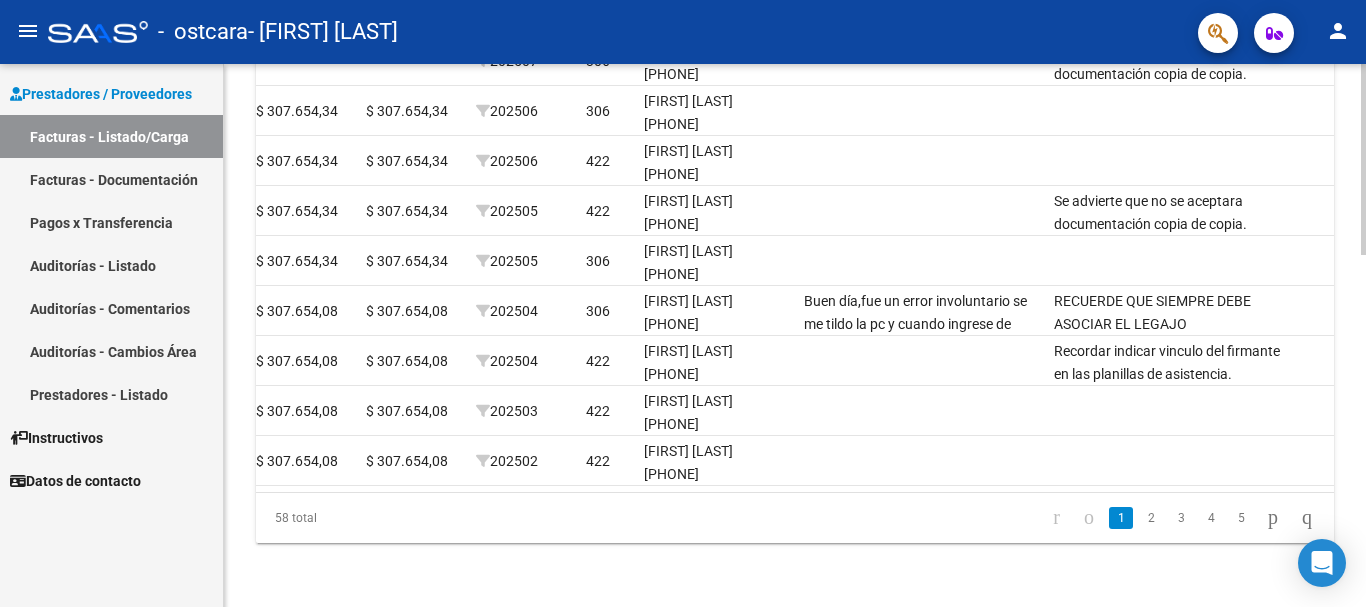 scroll, scrollTop: 0, scrollLeft: 2426, axis: horizontal 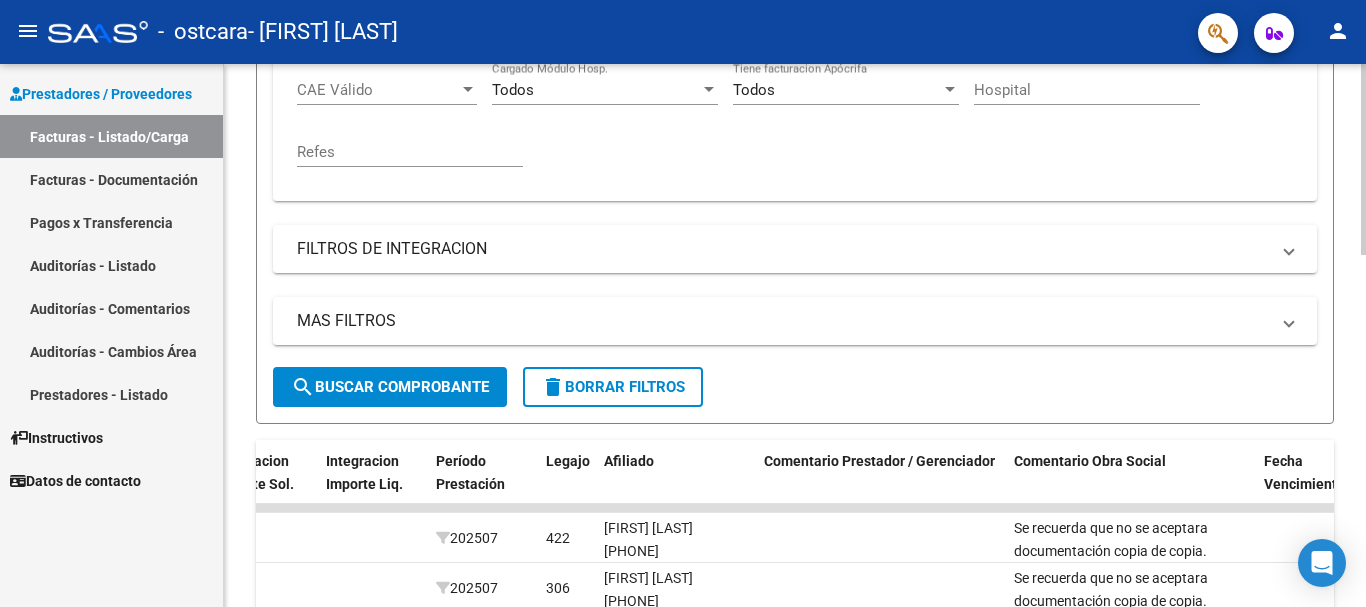 click 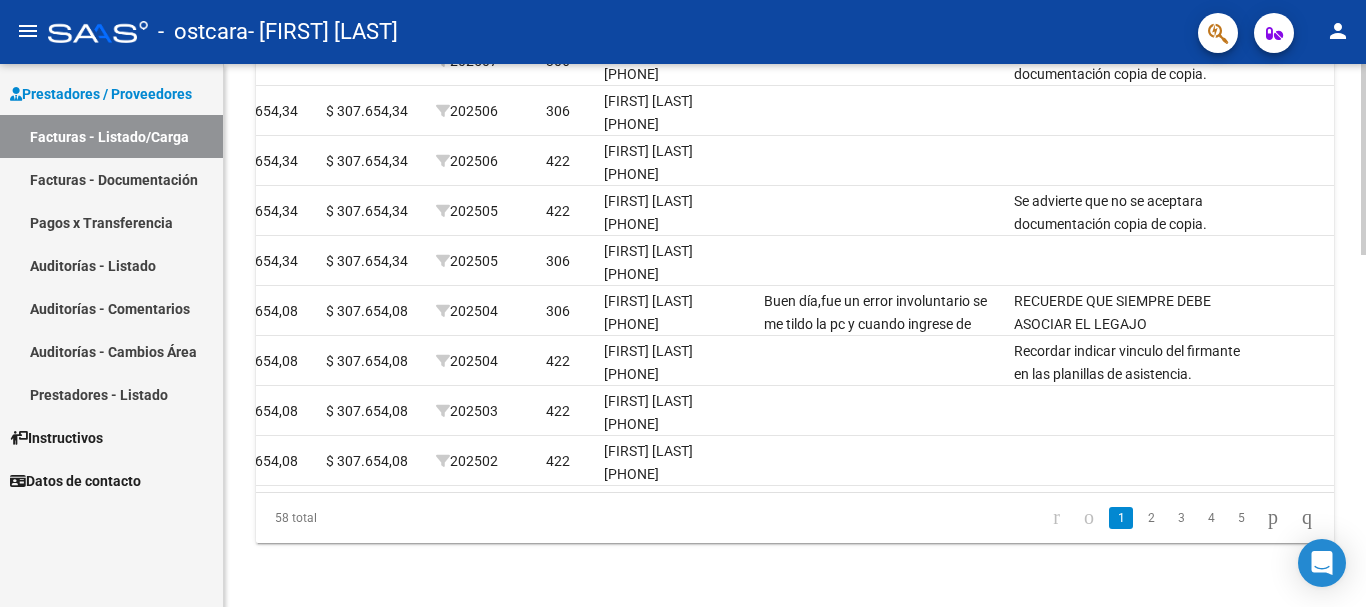 click 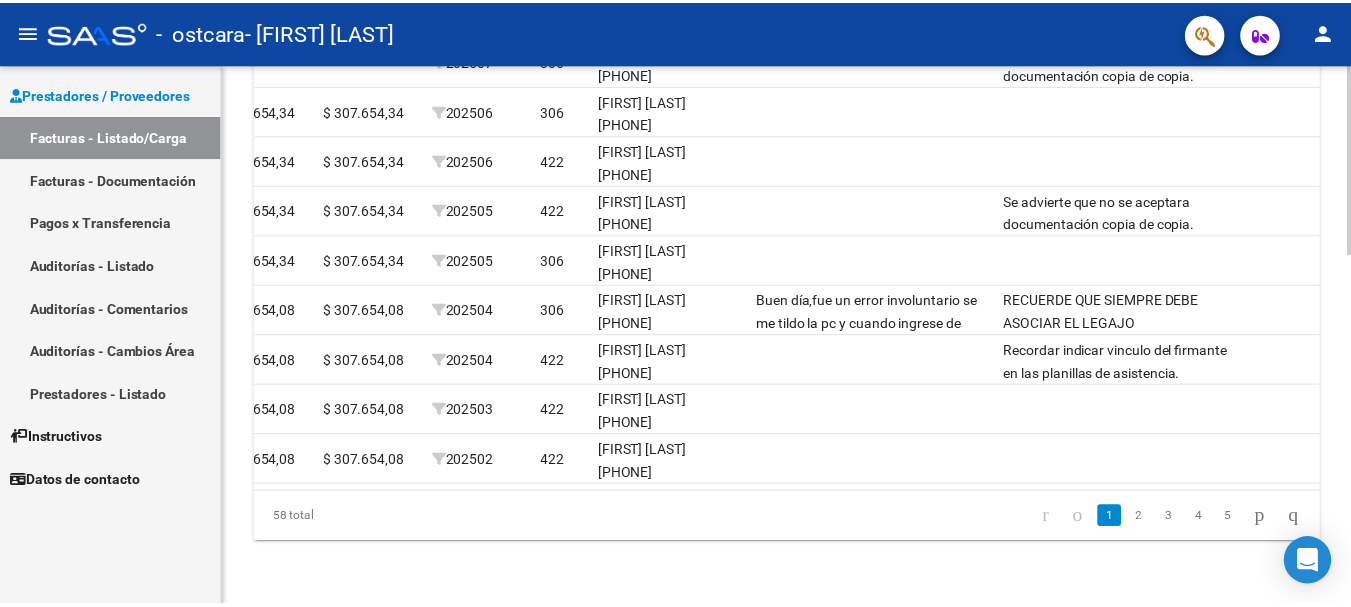 scroll, scrollTop: 461, scrollLeft: 0, axis: vertical 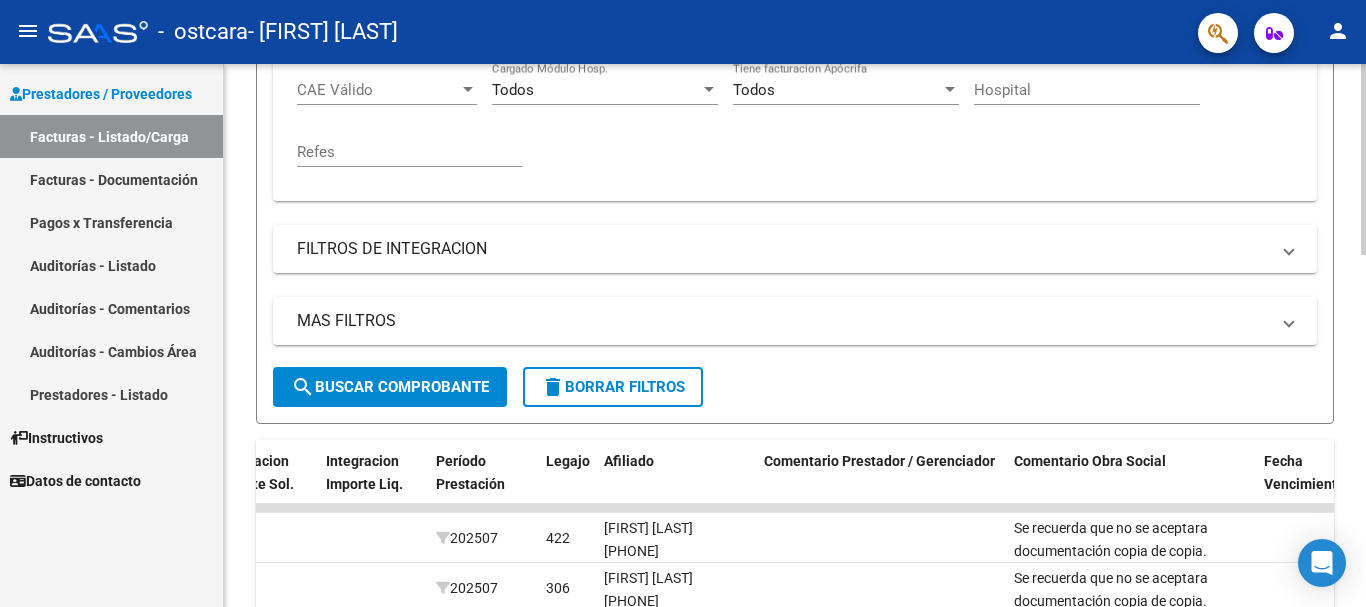 click 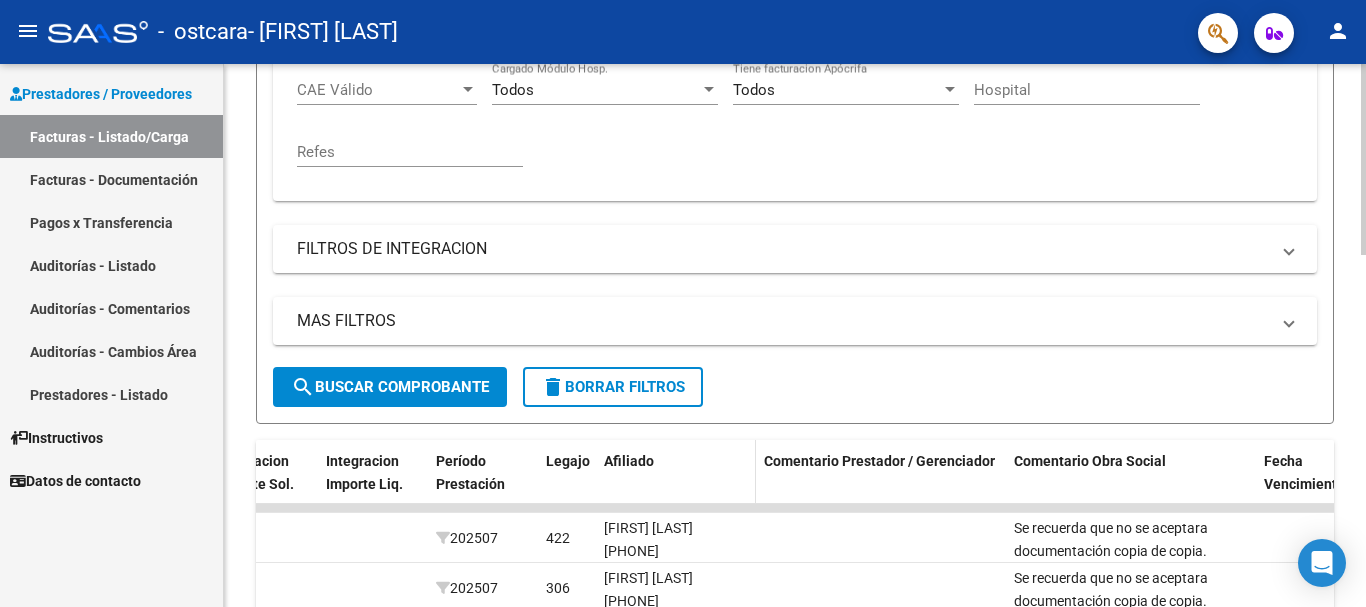 click on "Afiliado" 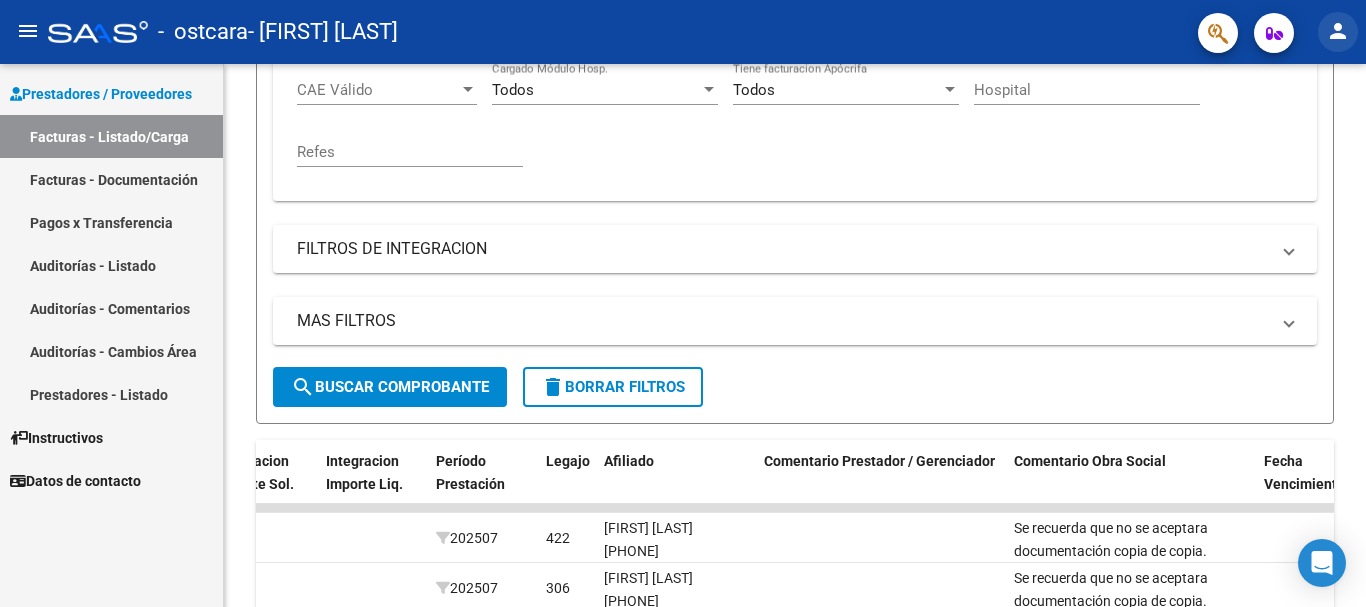 click on "person" 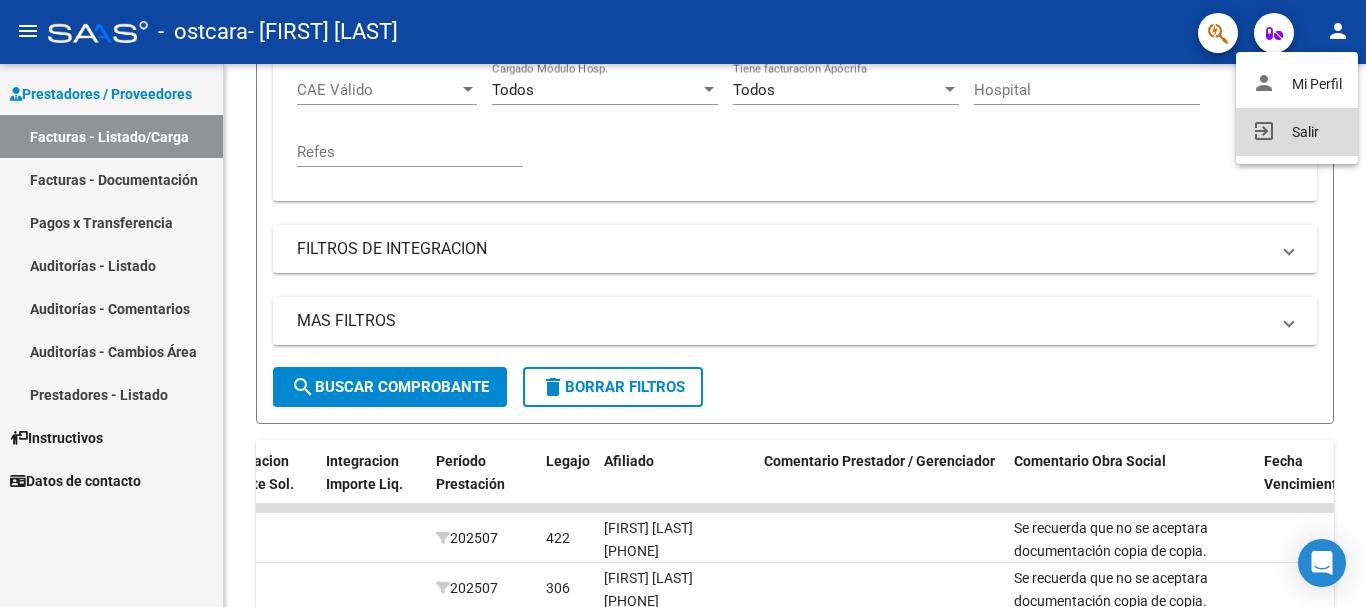 click on "exit_to_app  Salir" at bounding box center (1297, 132) 